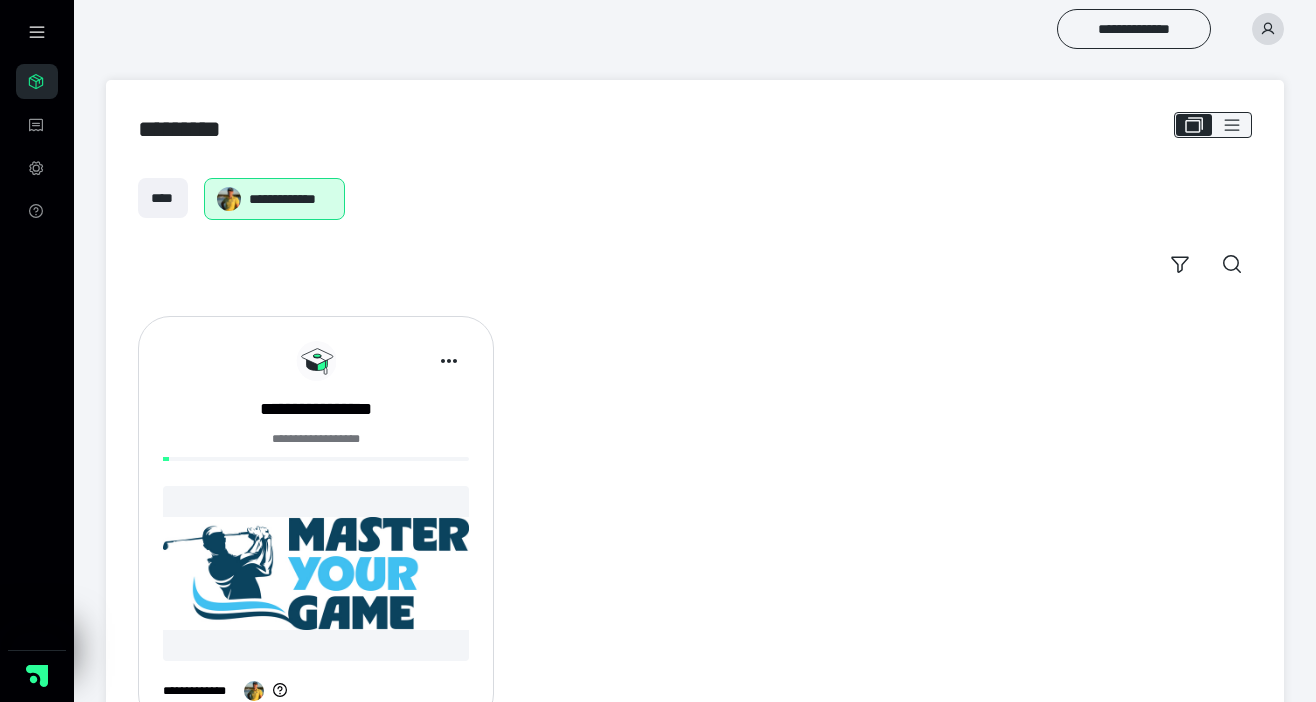 scroll, scrollTop: 0, scrollLeft: 0, axis: both 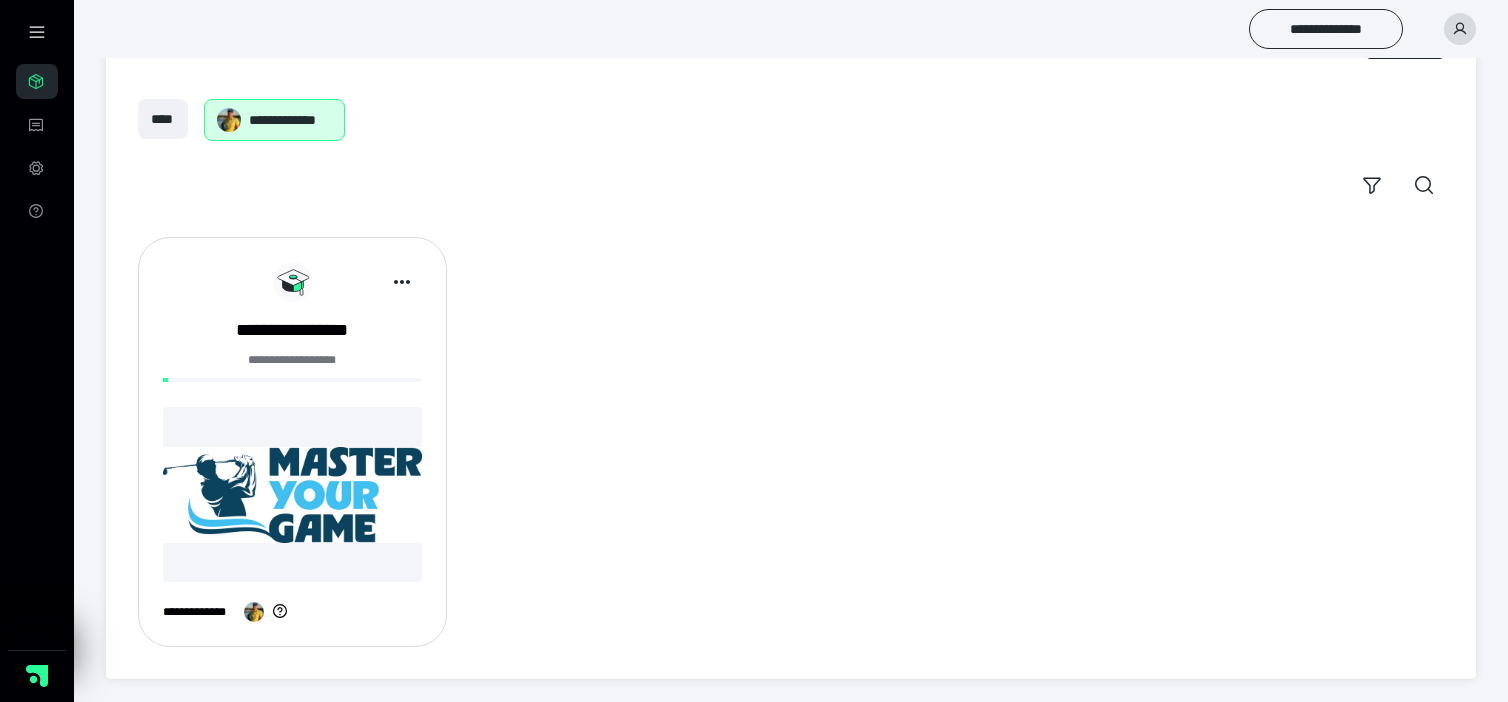 click on "**********" at bounding box center [290, 120] 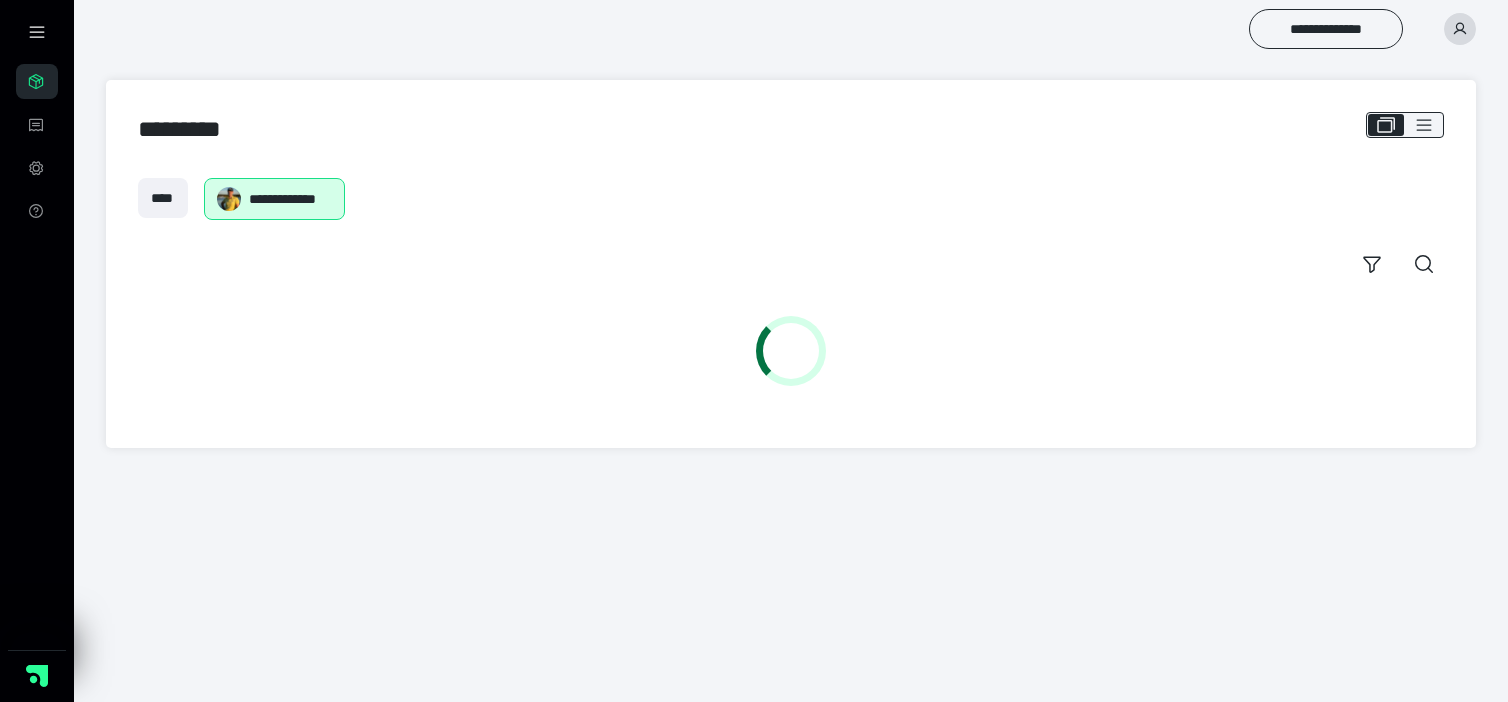 scroll, scrollTop: 0, scrollLeft: 0, axis: both 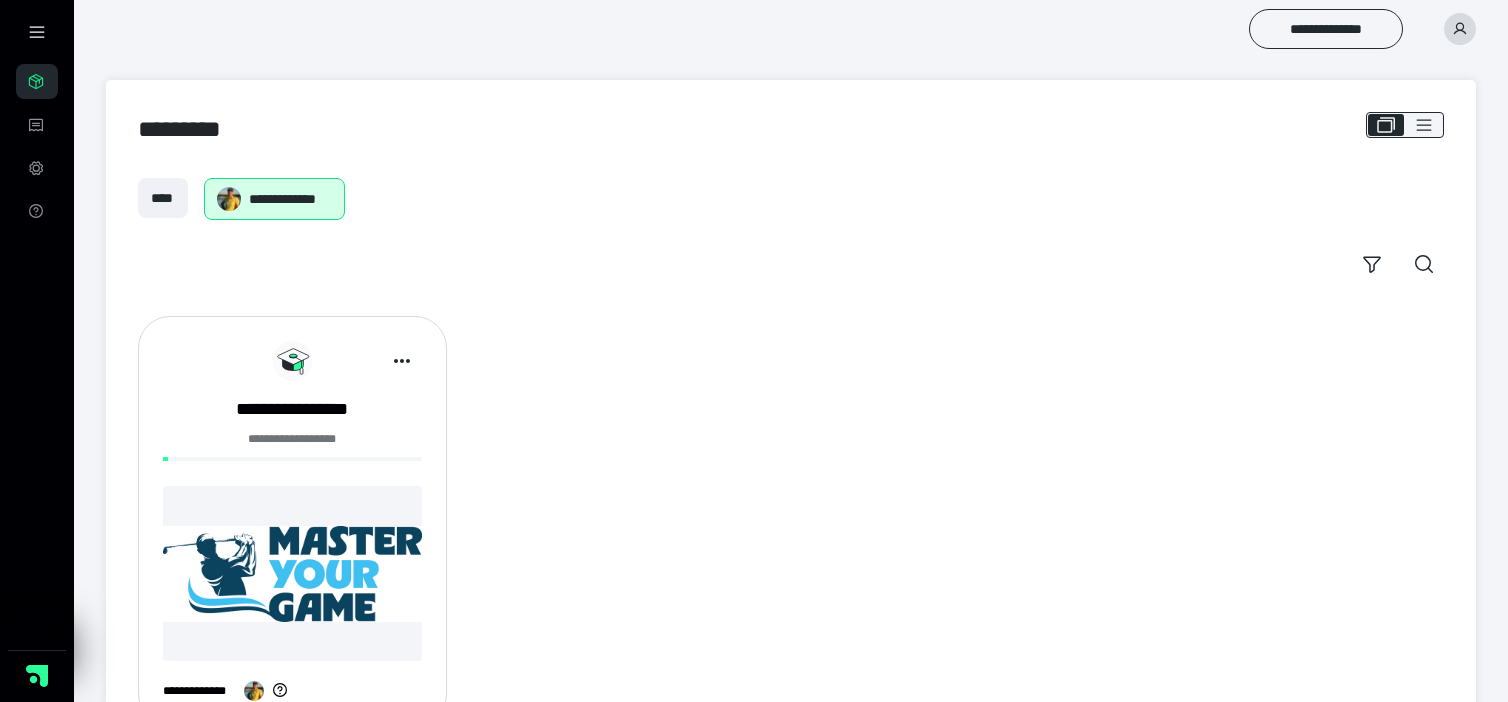 click at bounding box center [292, 573] 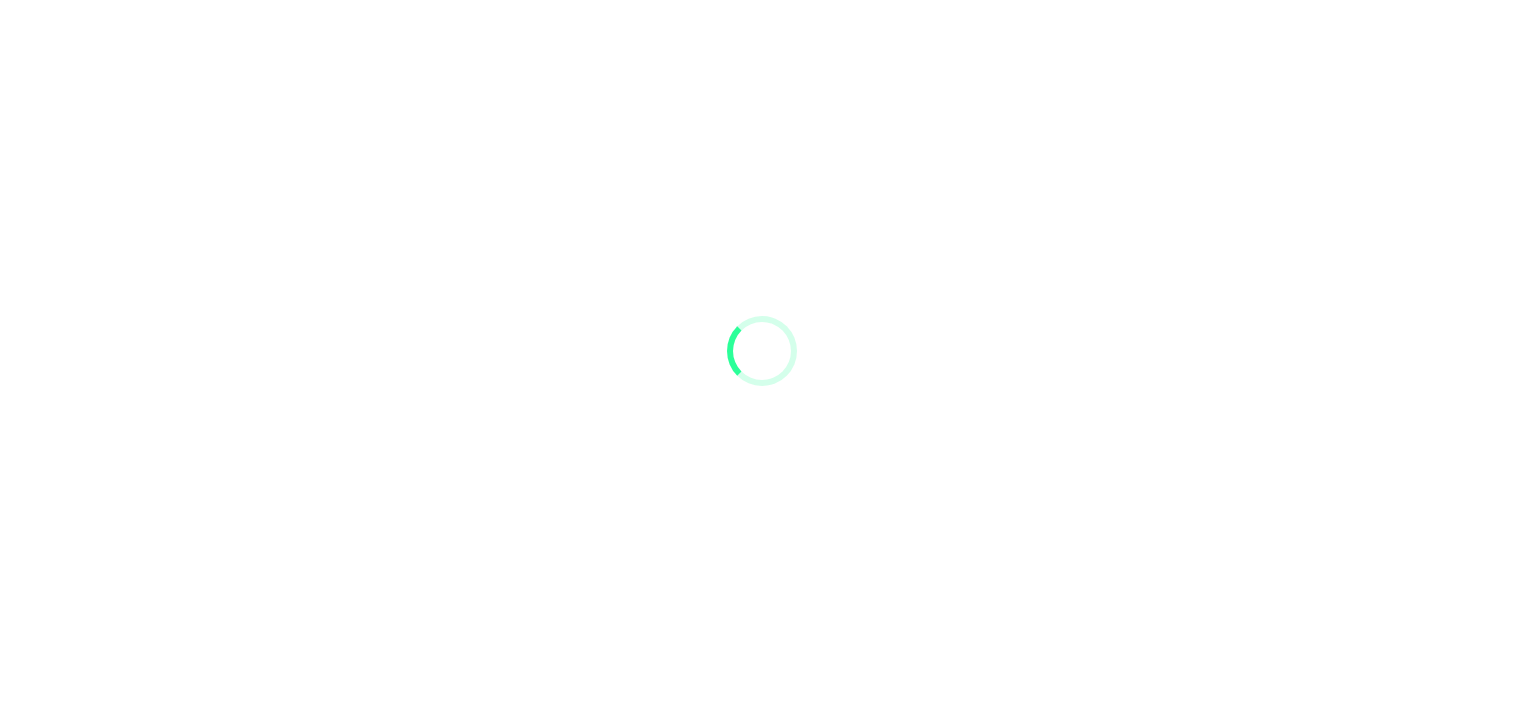 scroll, scrollTop: 0, scrollLeft: 0, axis: both 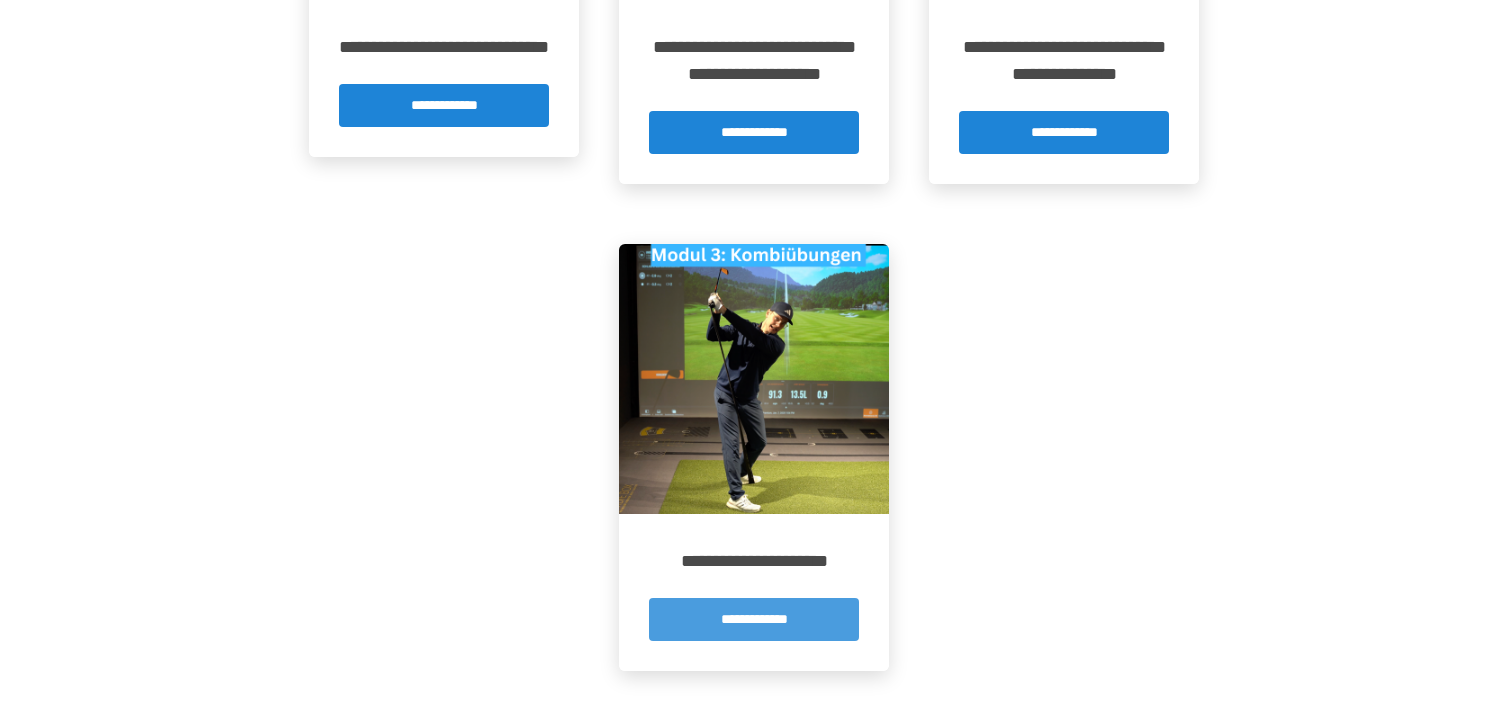 click on "**********" at bounding box center [754, 619] 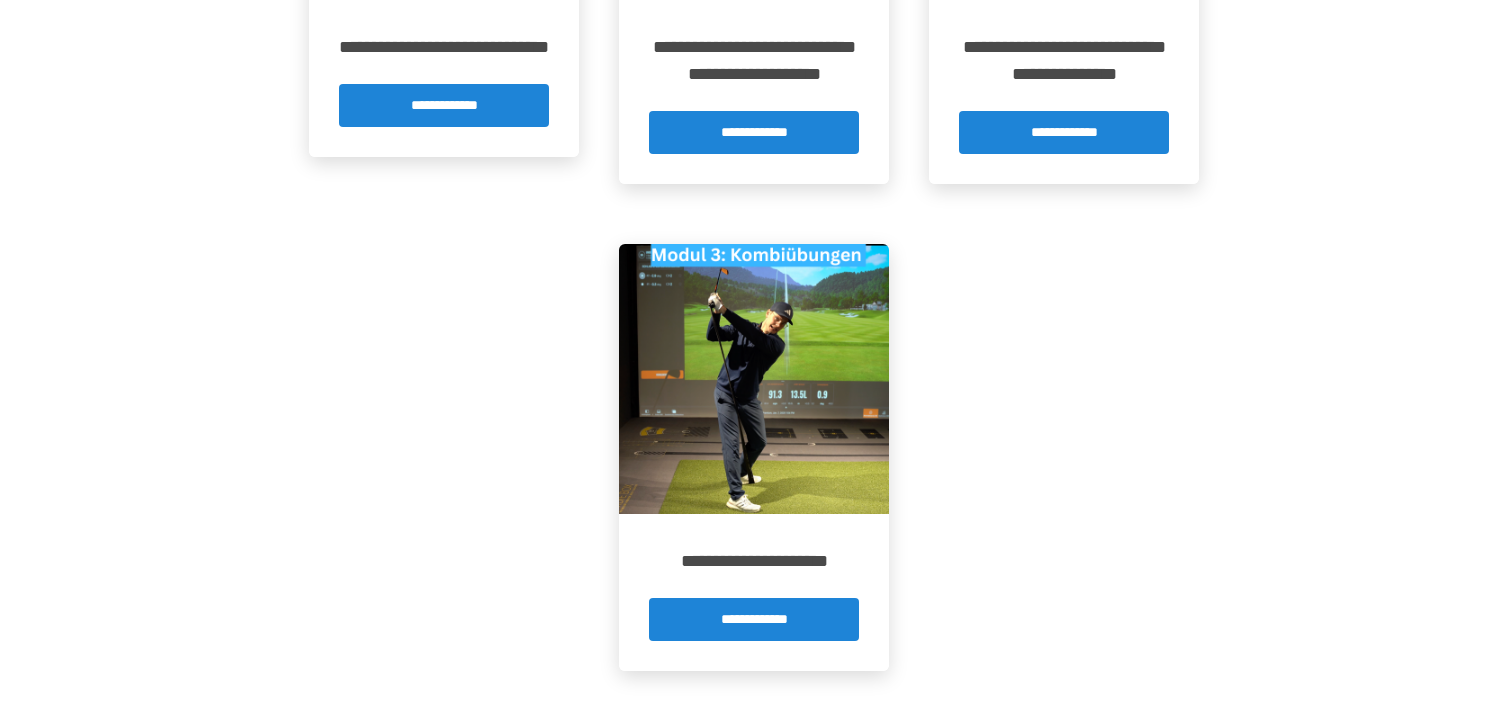 scroll, scrollTop: 0, scrollLeft: 0, axis: both 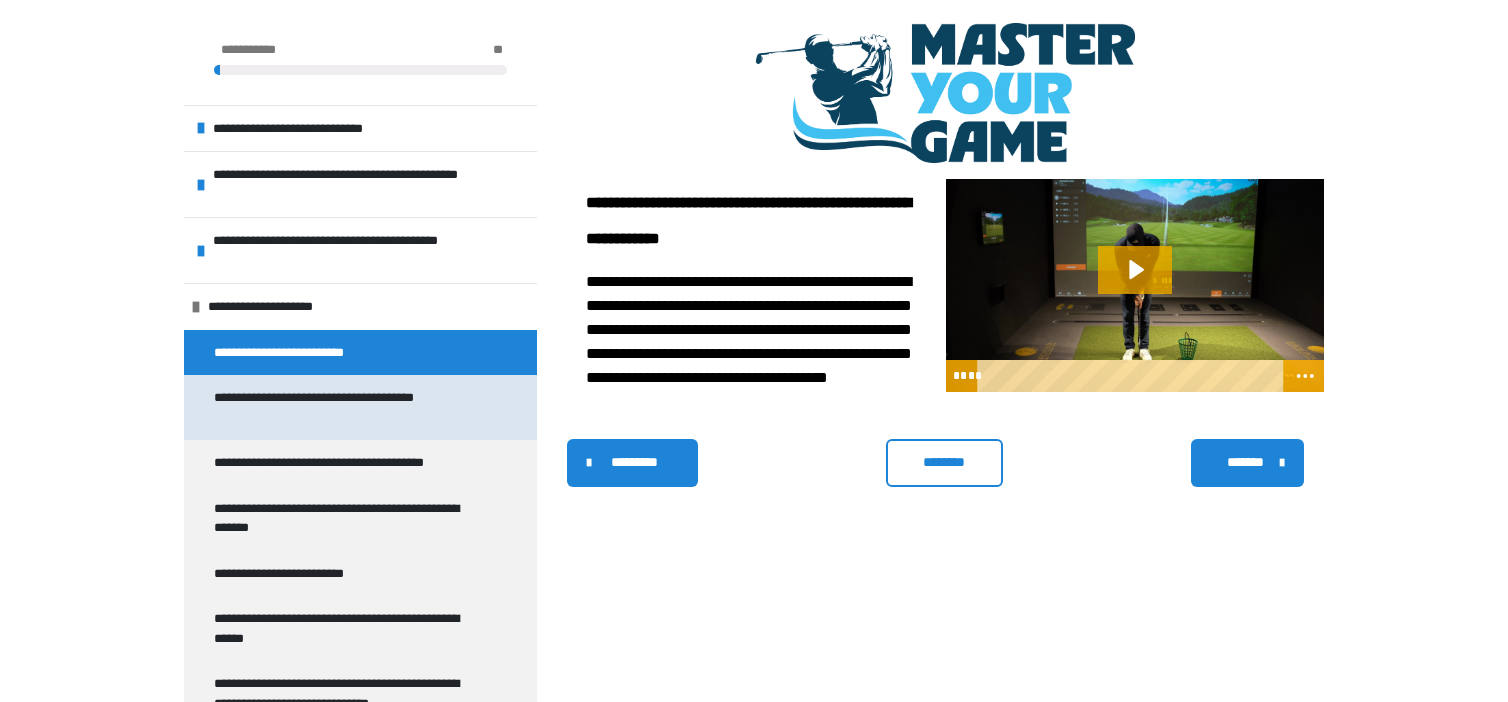 click on "**********" at bounding box center [345, 407] 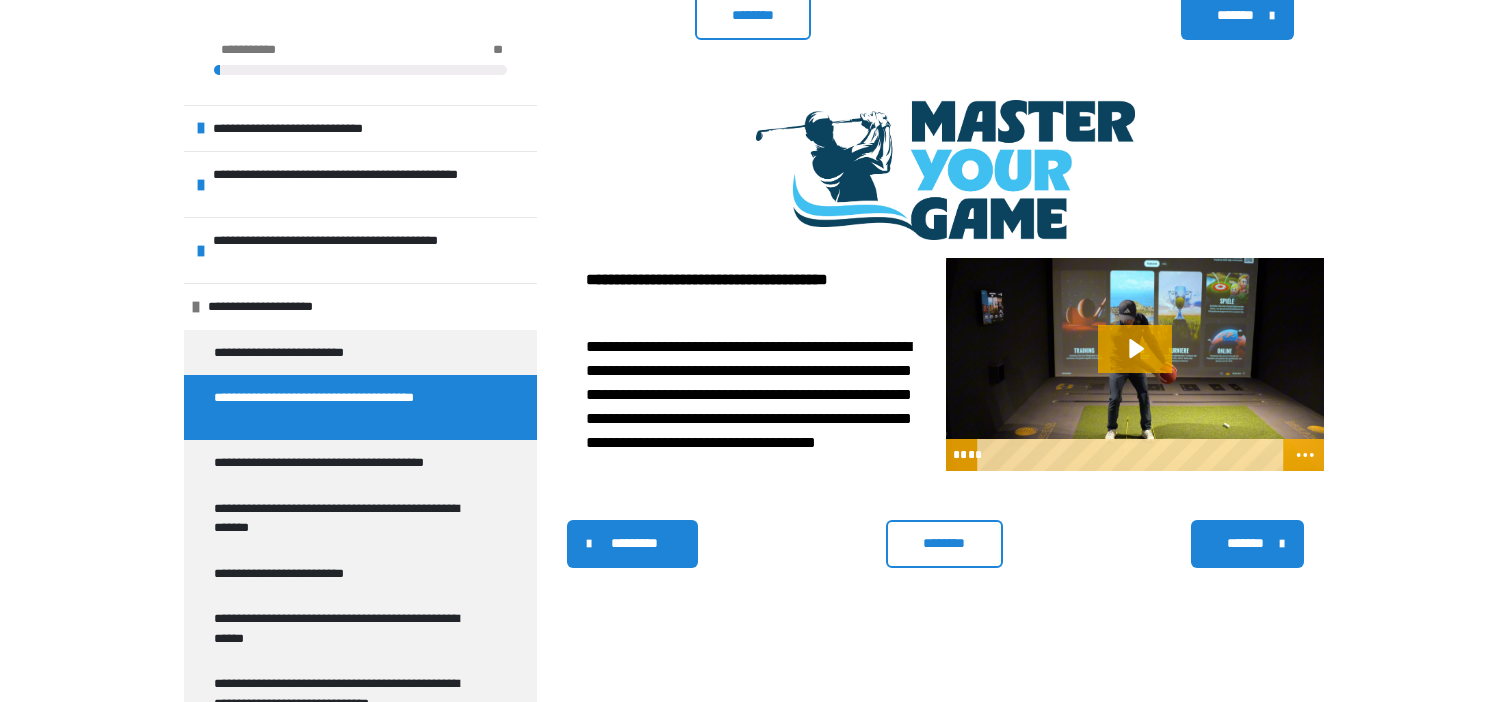 drag, startPoint x: 1316, startPoint y: 1, endPoint x: 1336, endPoint y: 324, distance: 323.6186 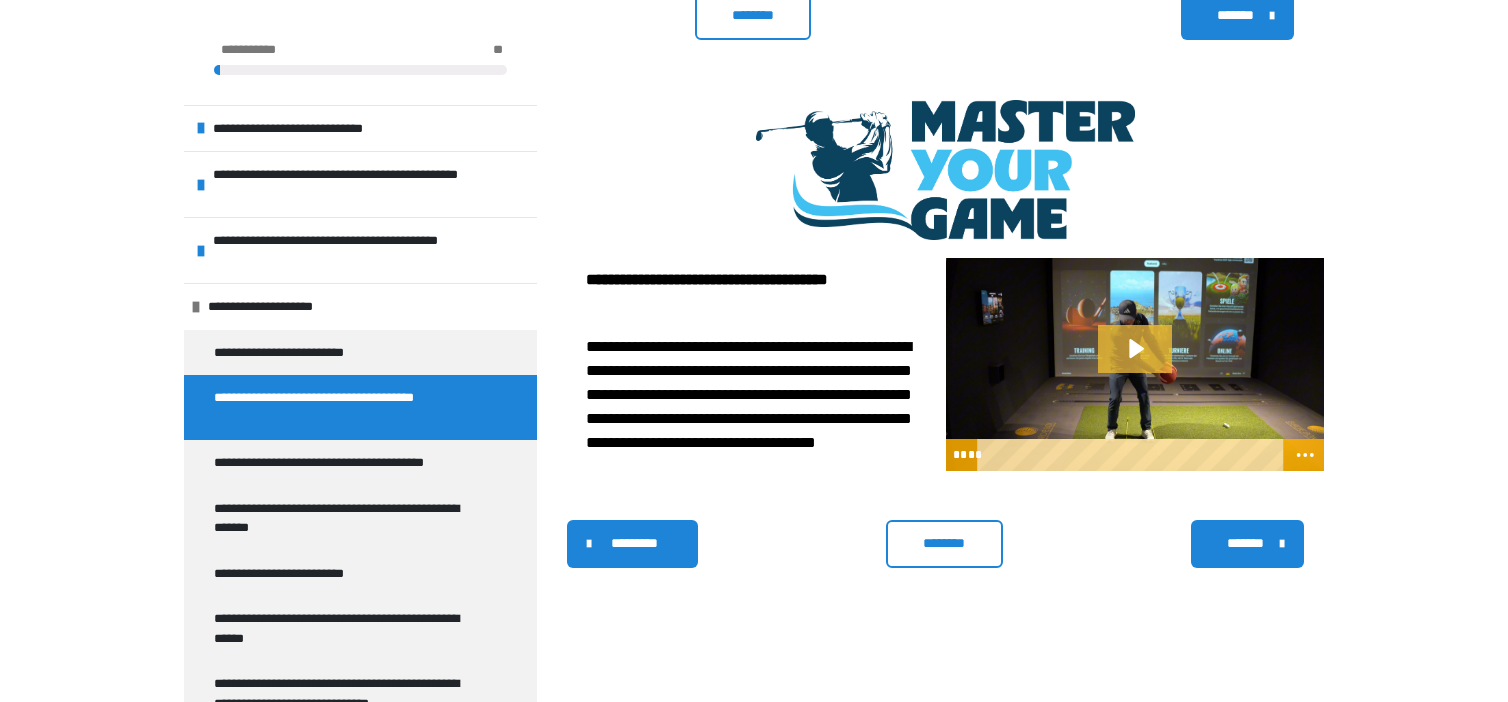 click 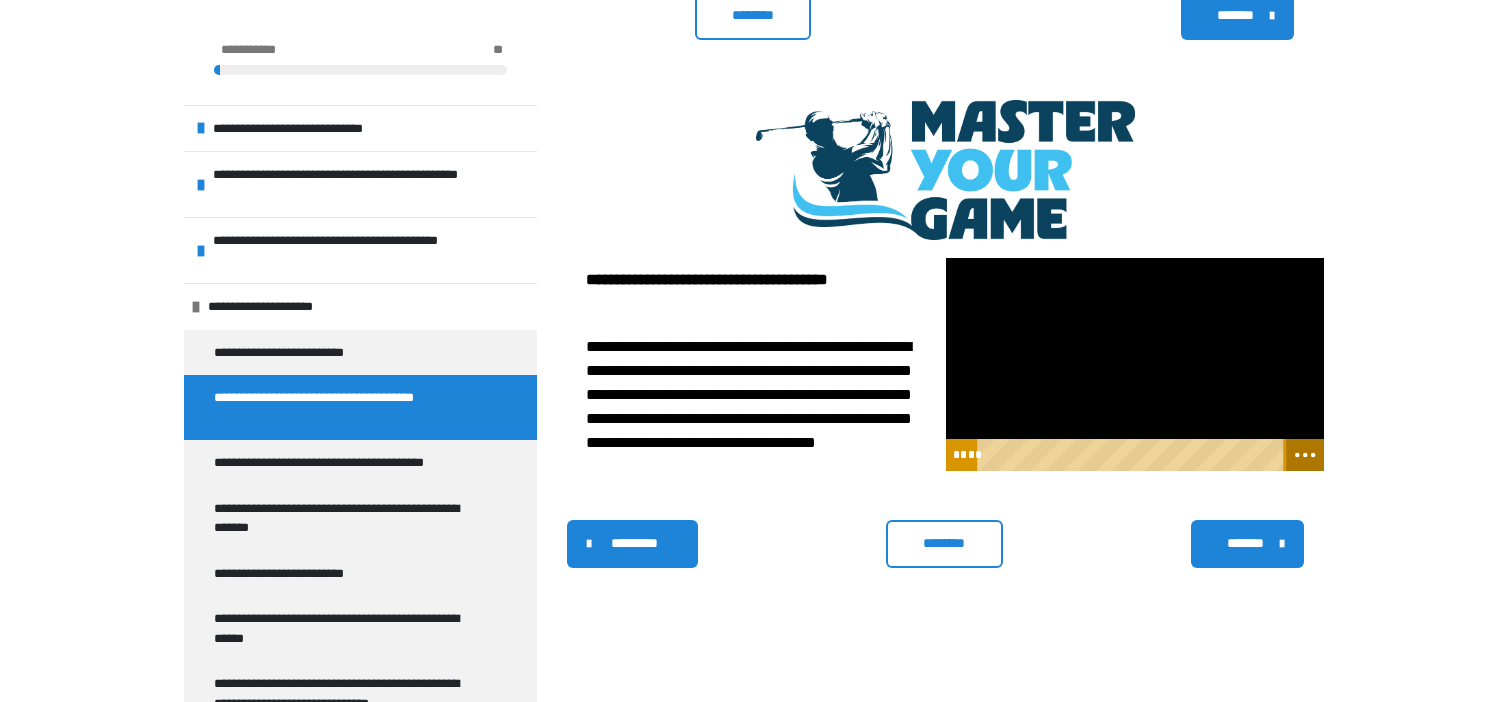 click 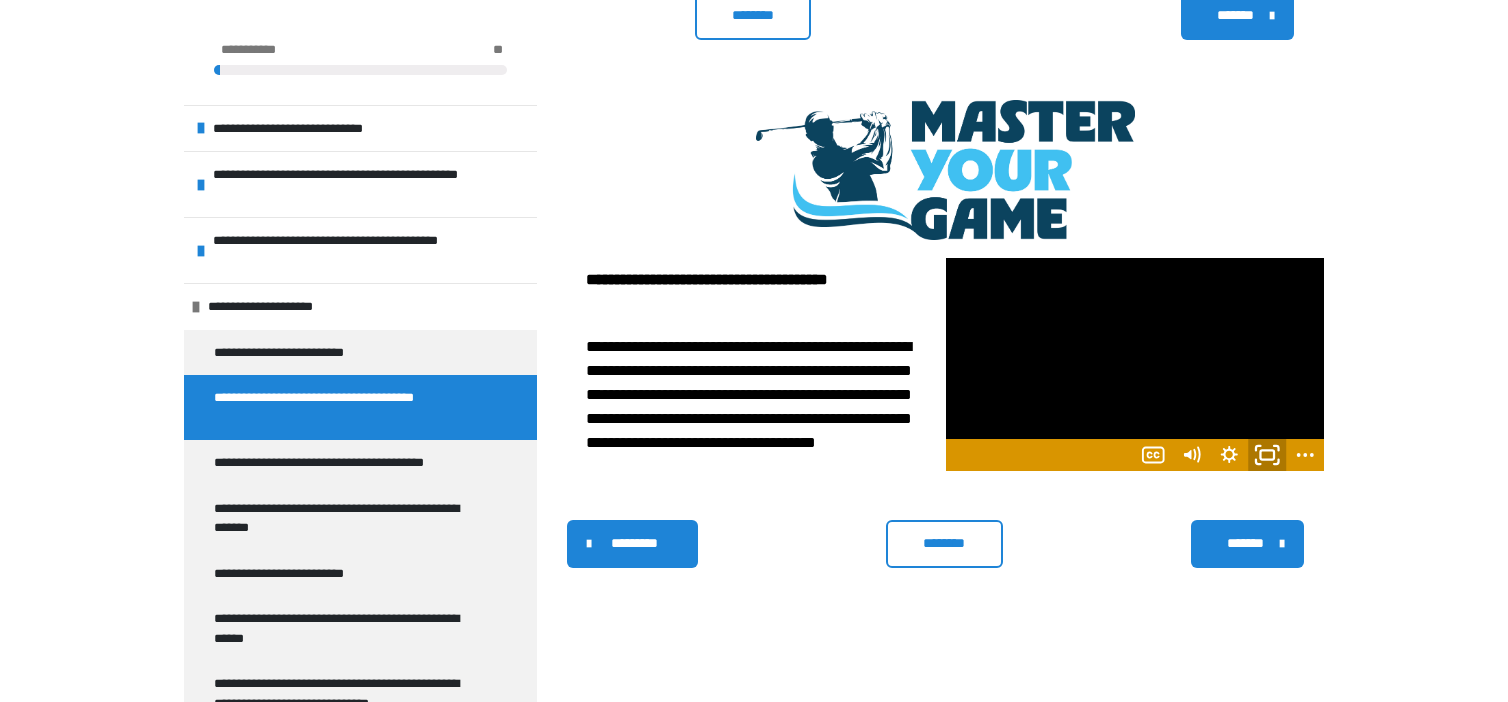 click 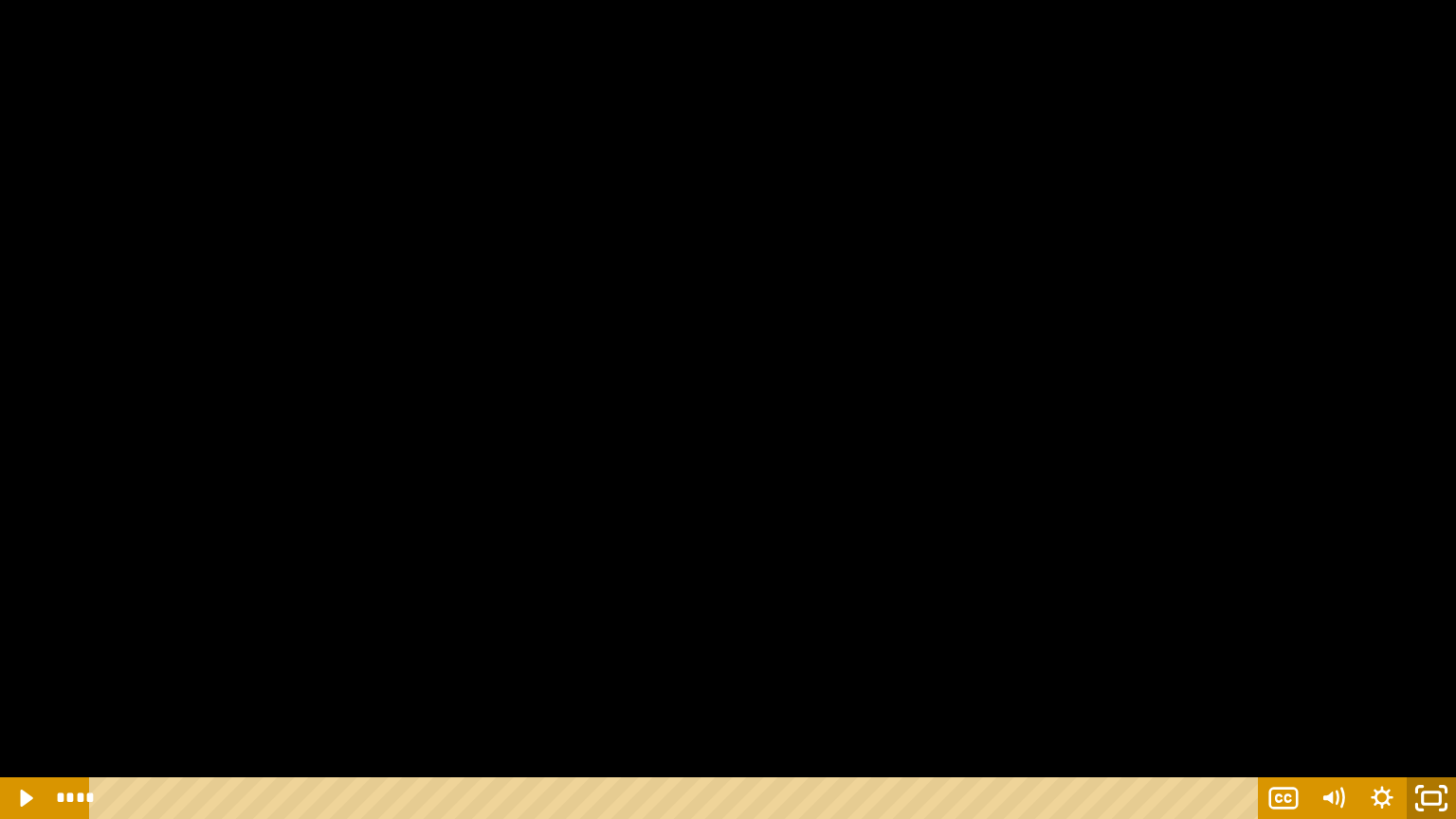 click 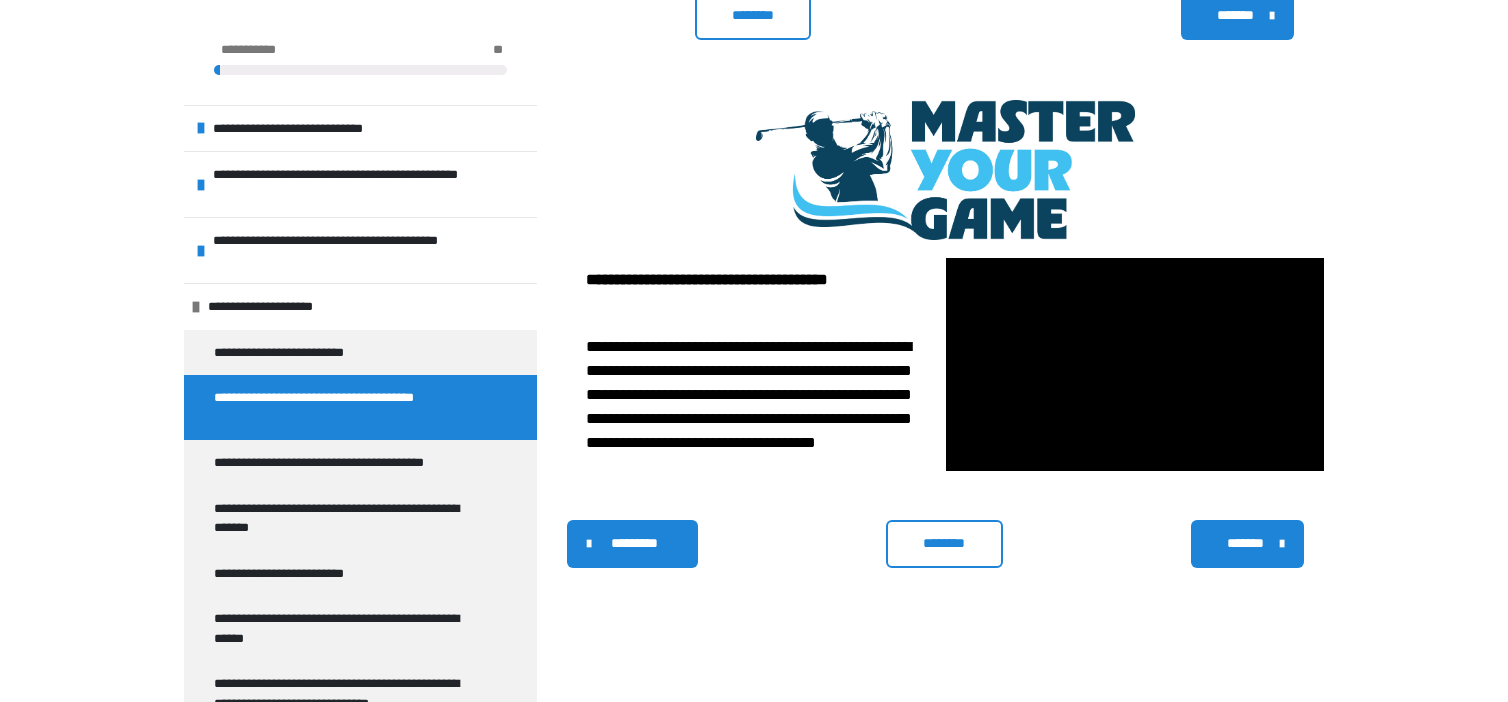 click on "*******" at bounding box center [1247, 544] 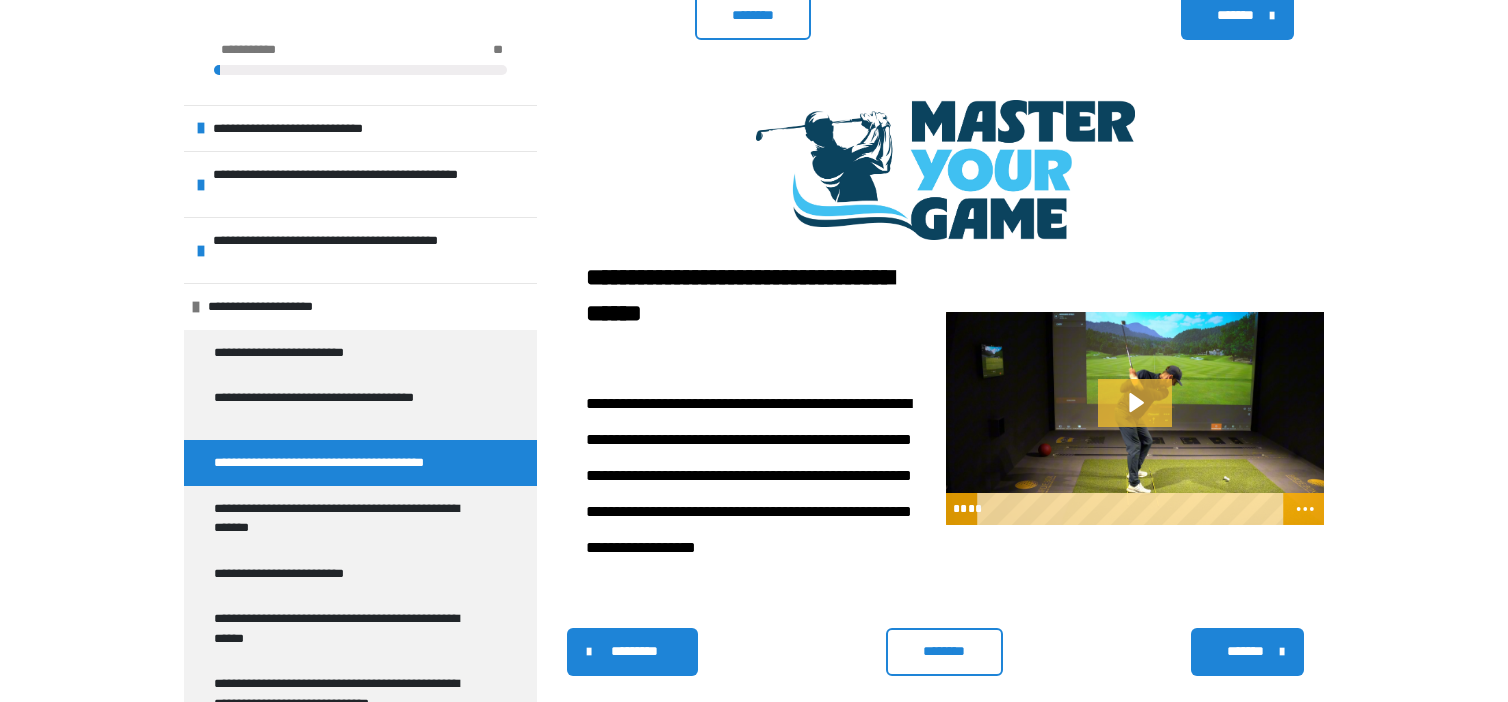 click 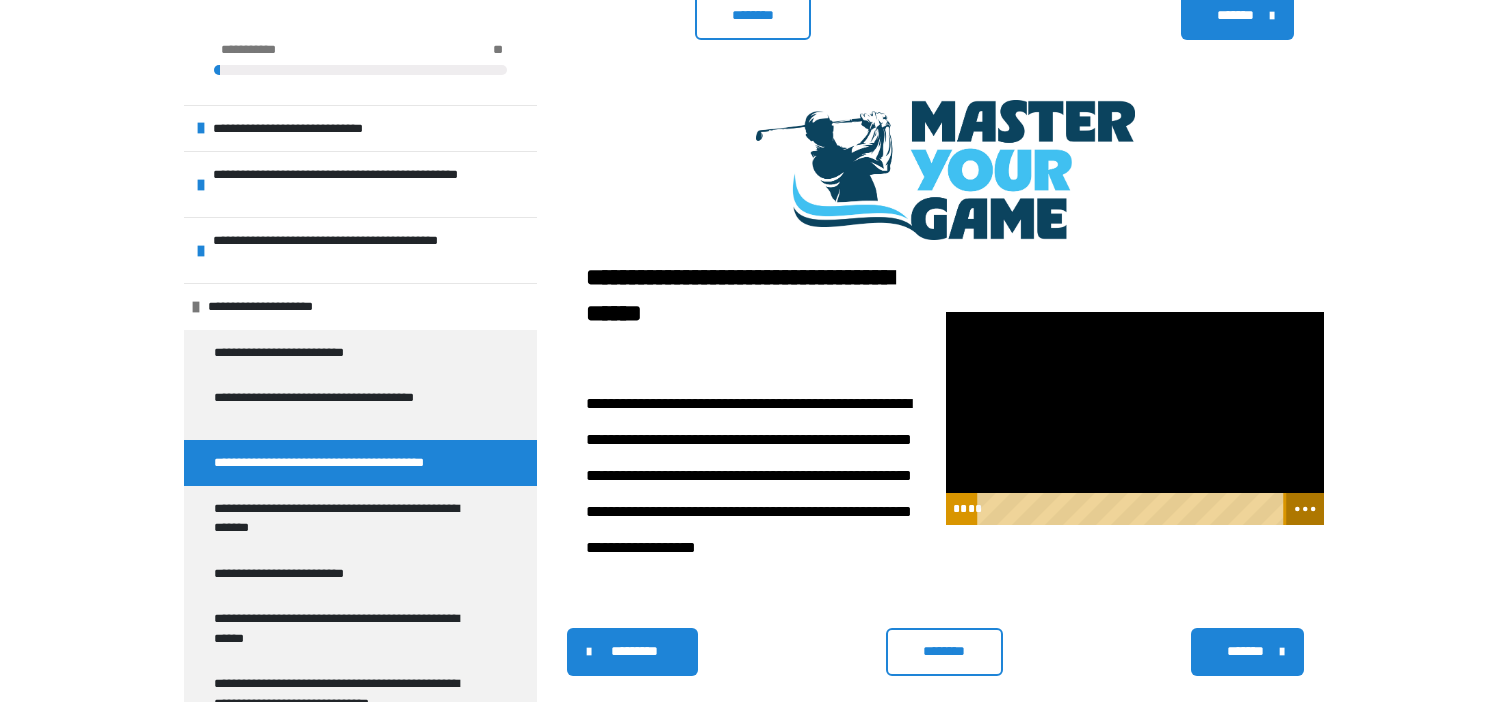 click 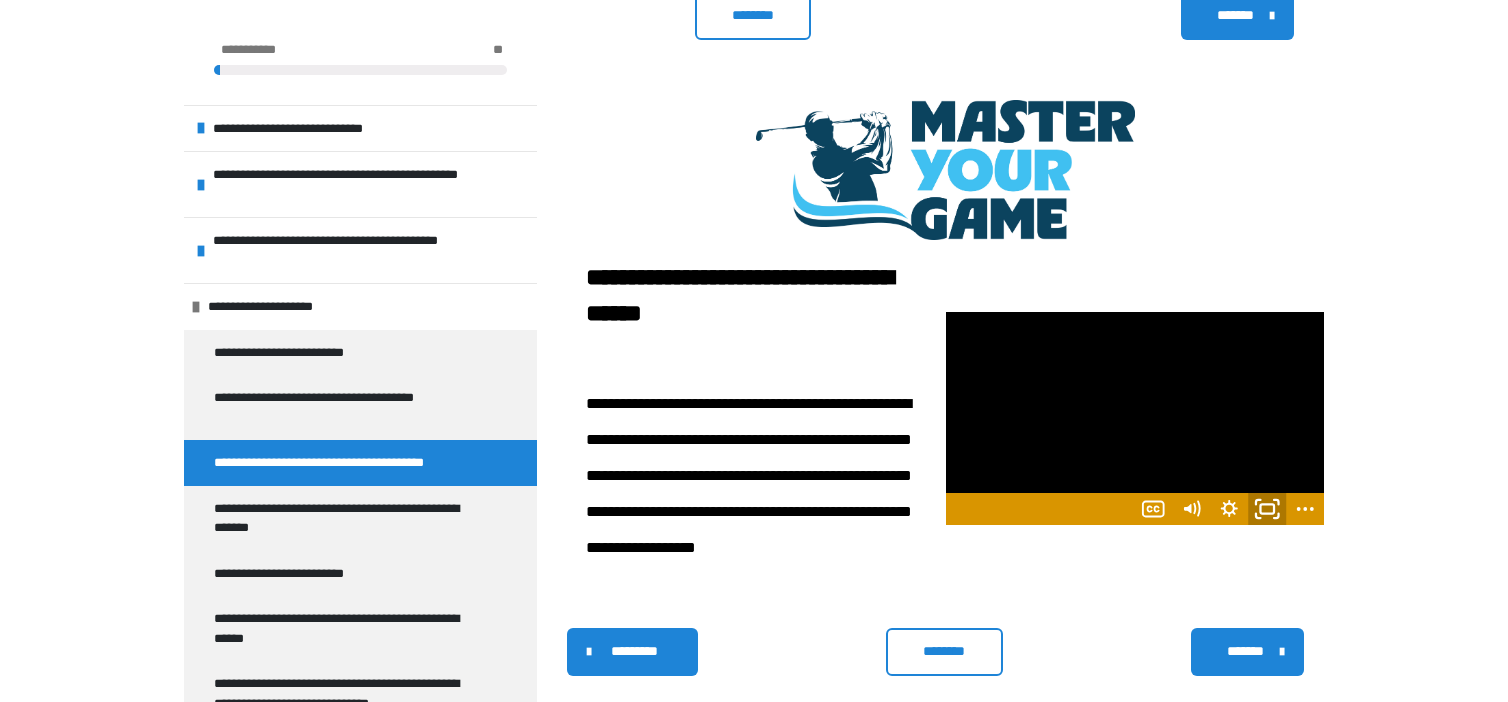 click 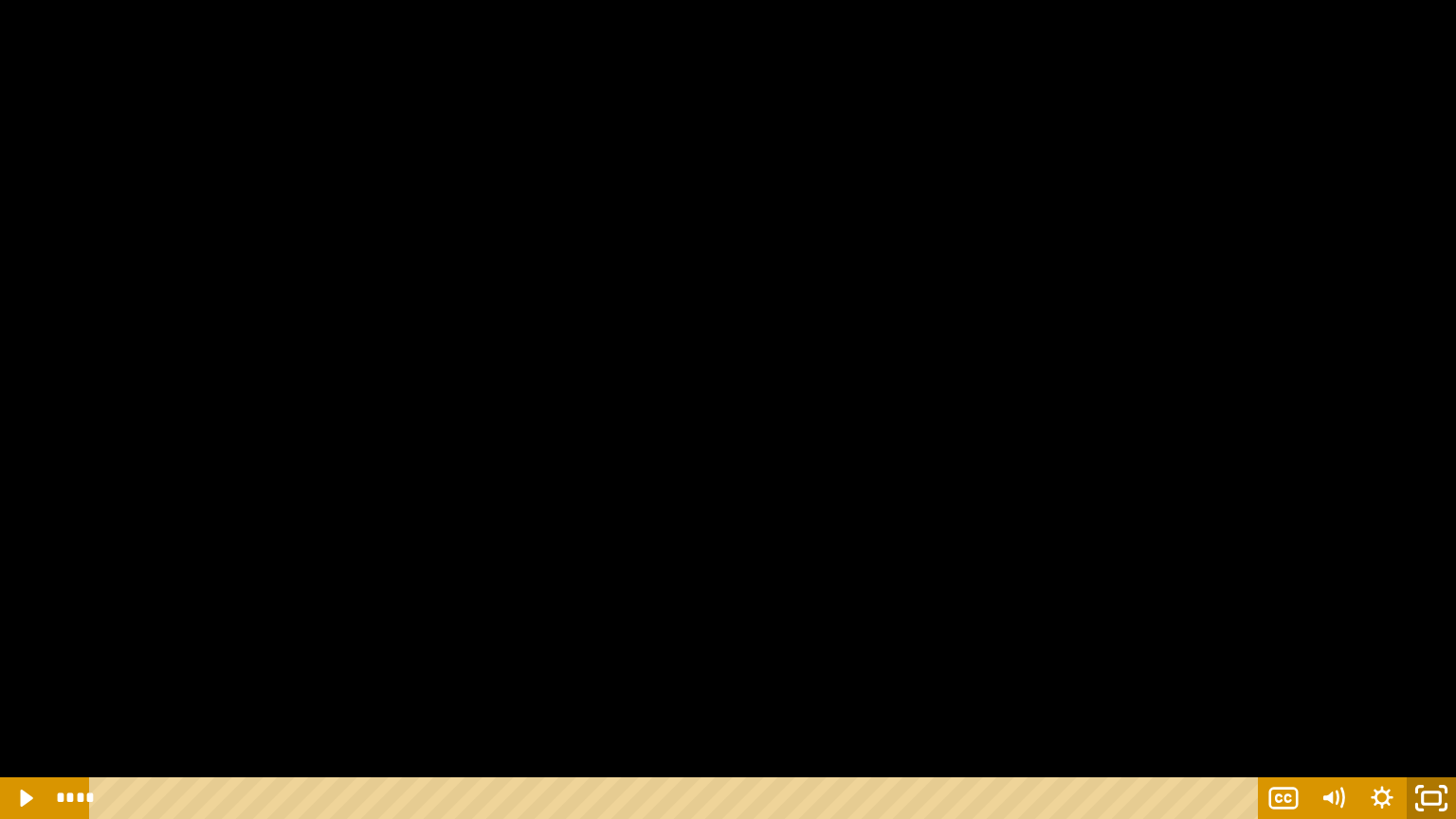 click 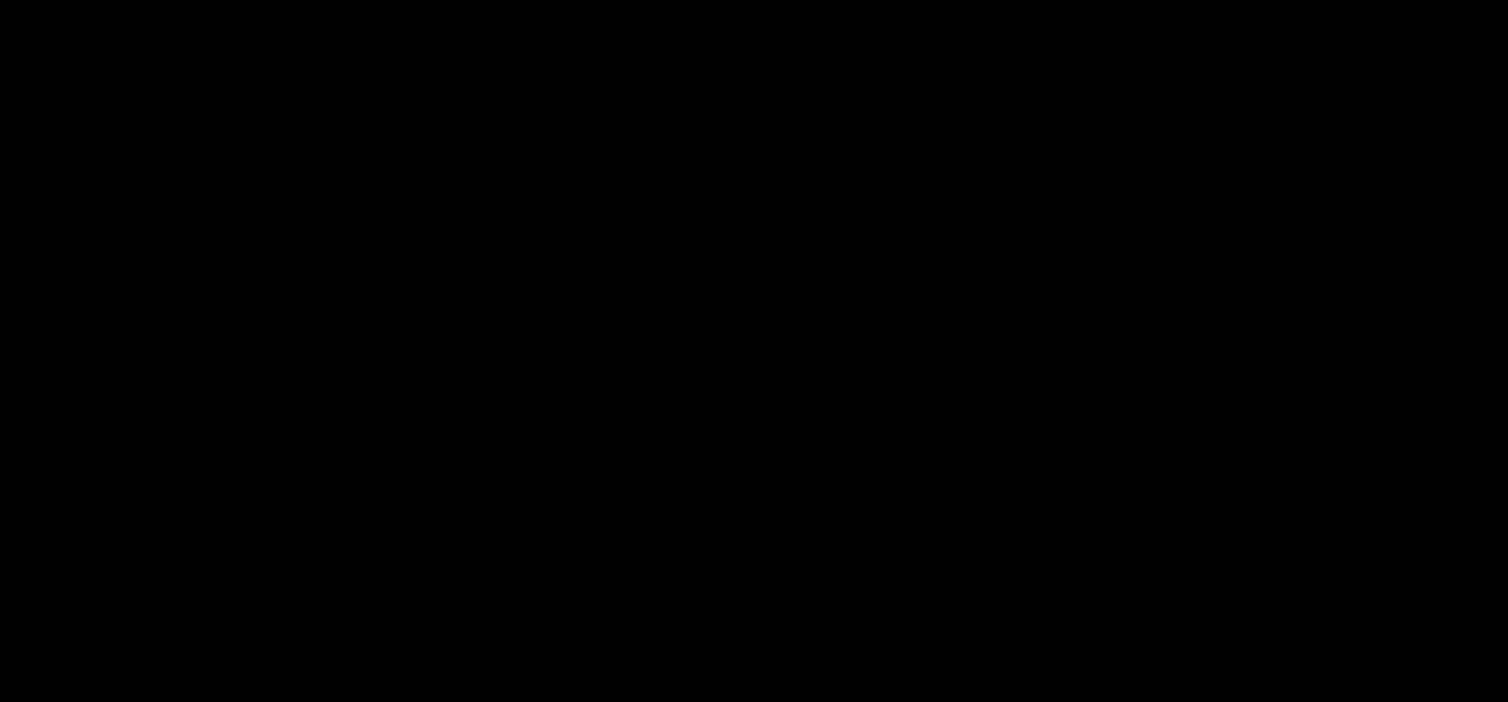 scroll, scrollTop: 412, scrollLeft: 0, axis: vertical 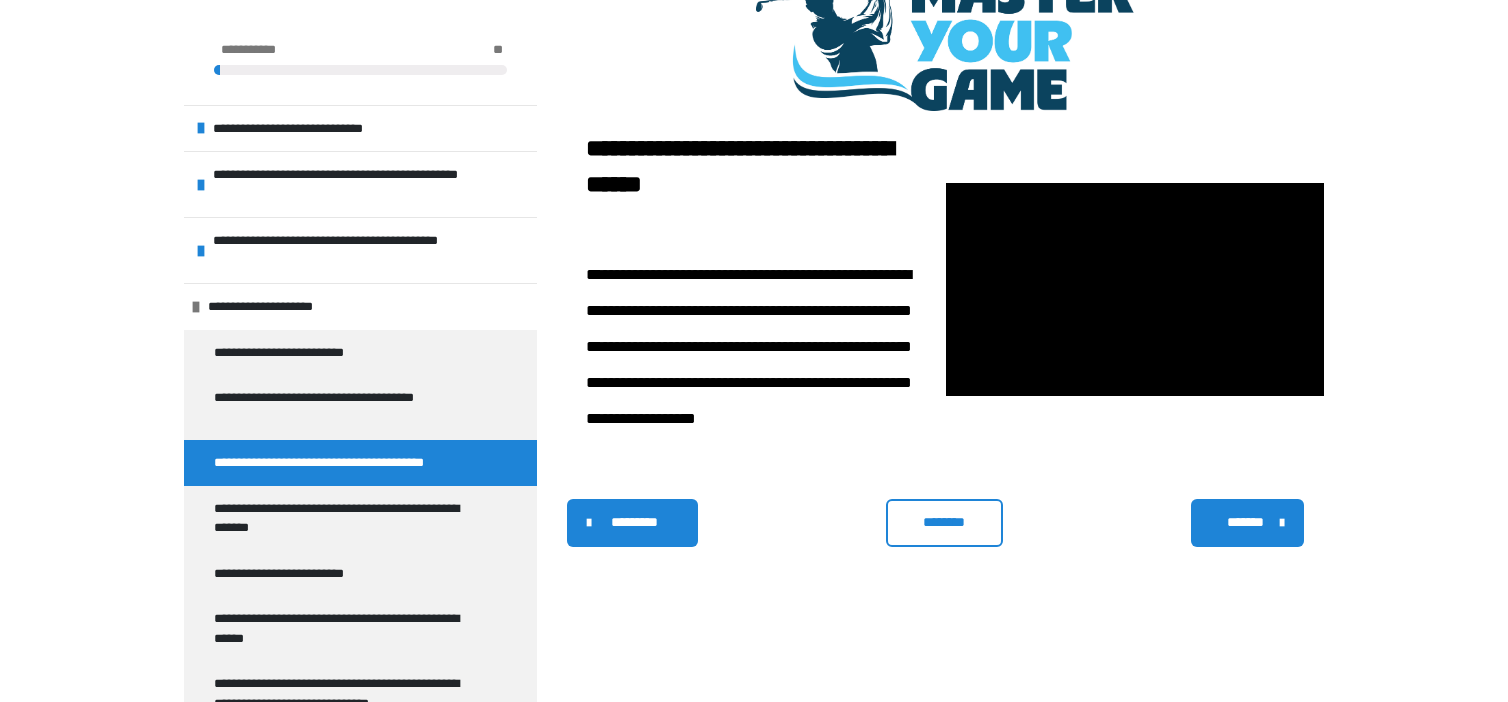 click on "*******" at bounding box center [1245, 522] 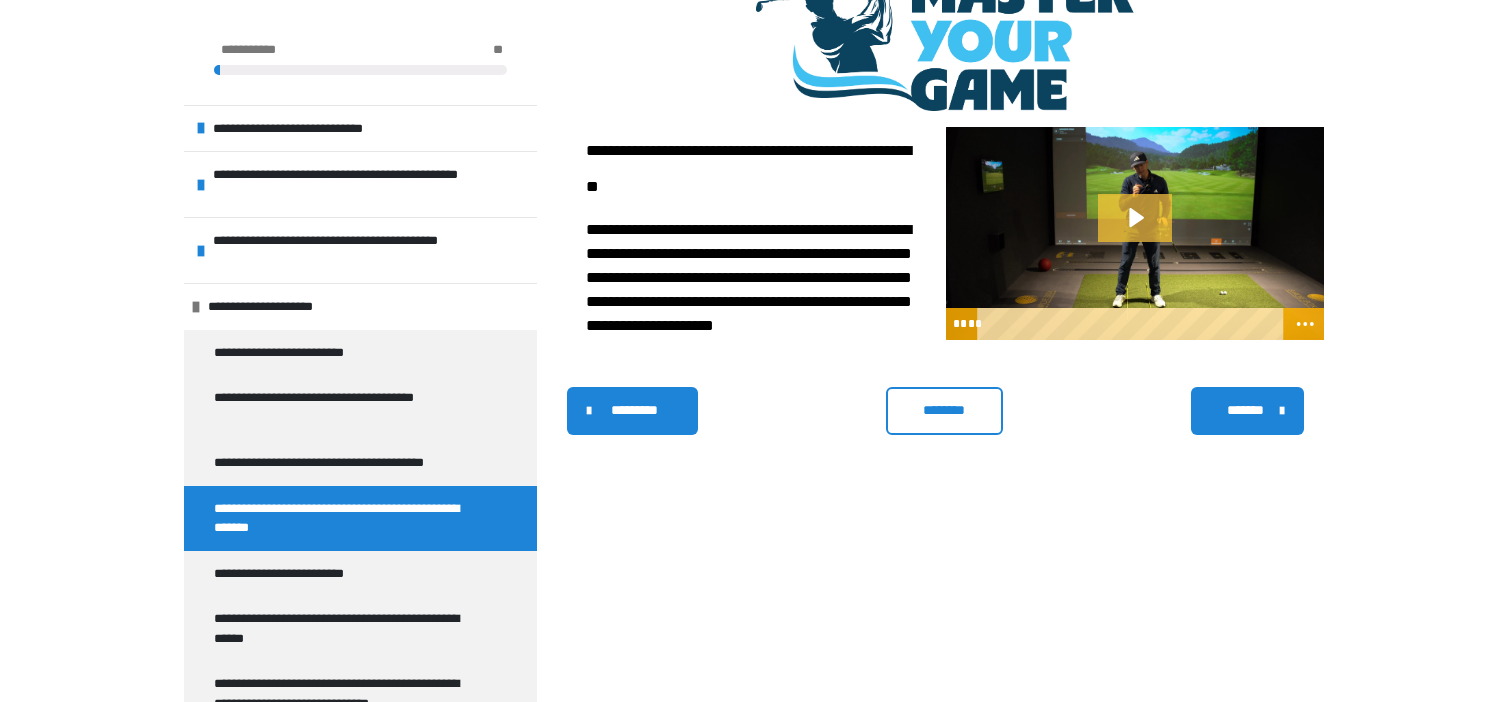 click 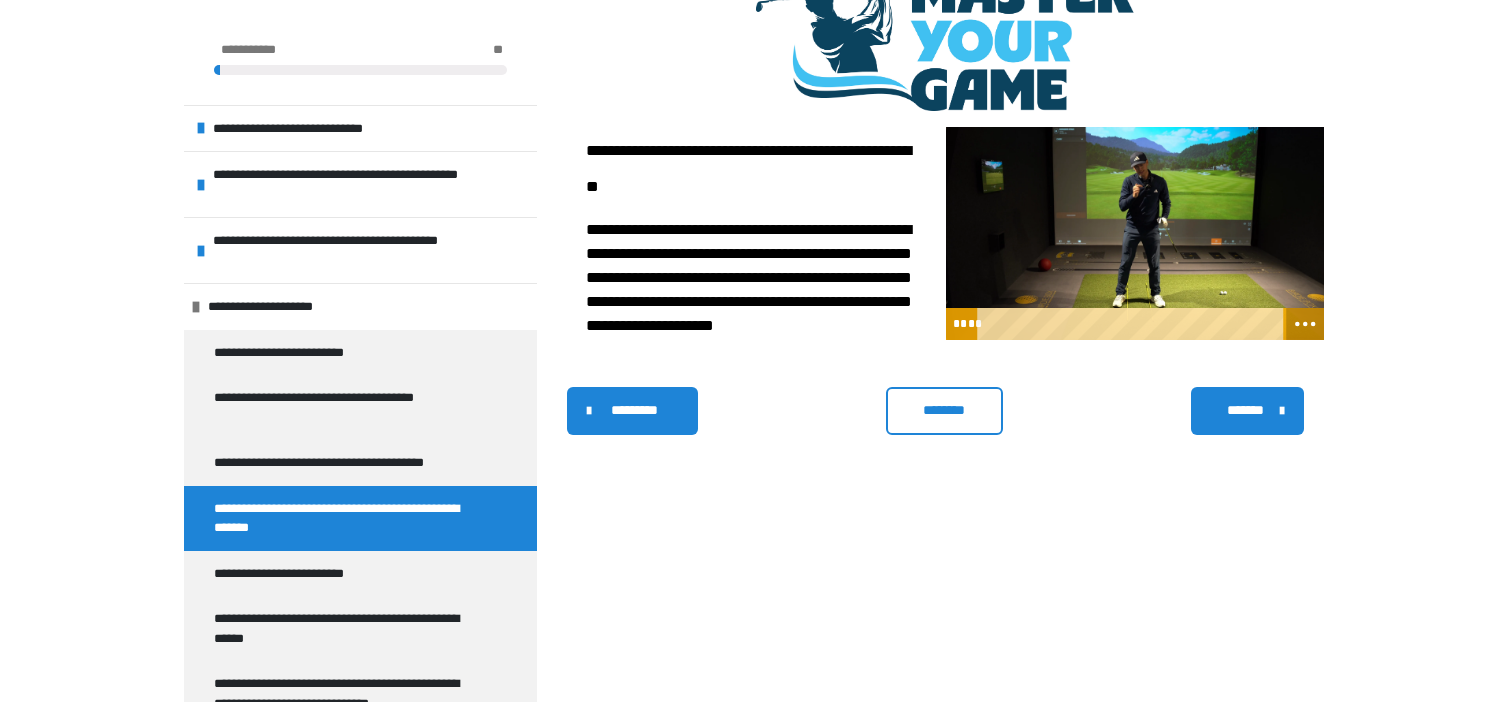 click 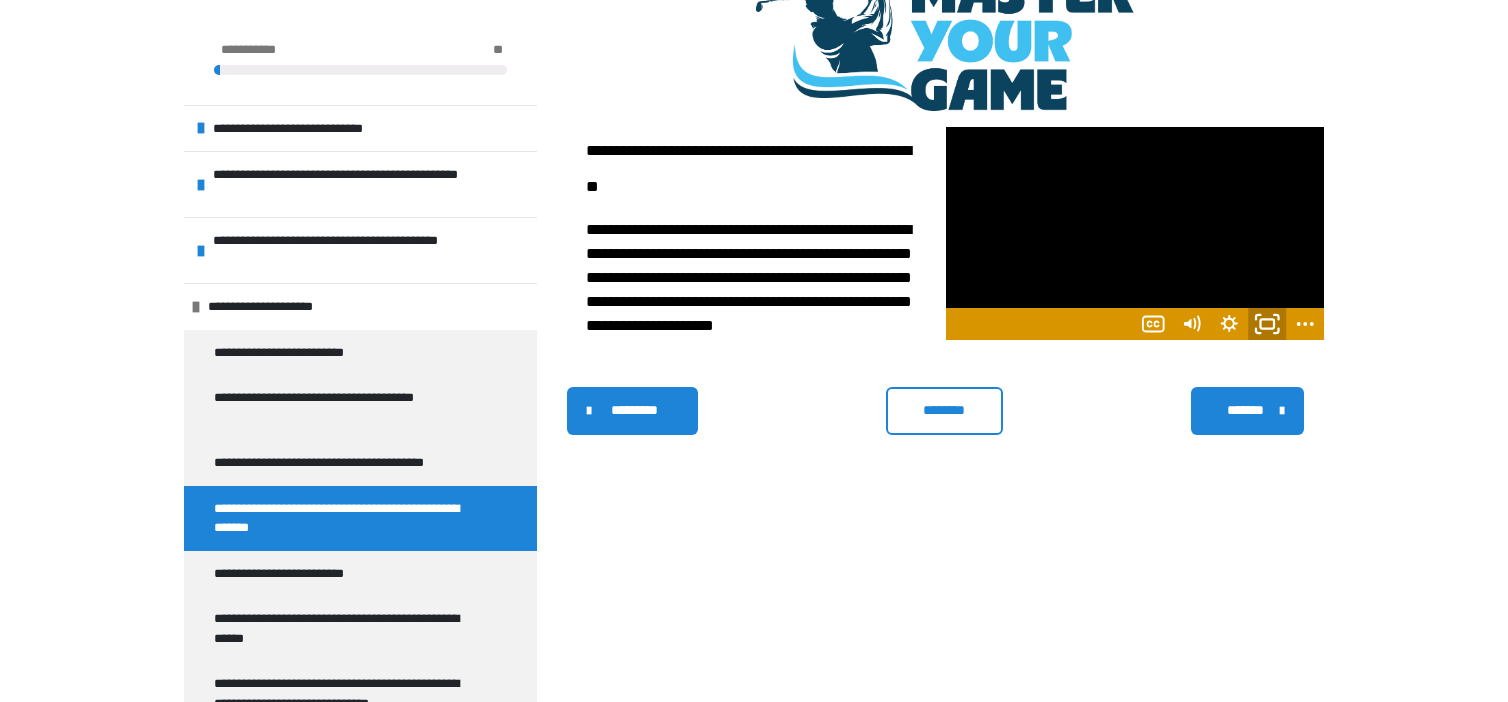 click 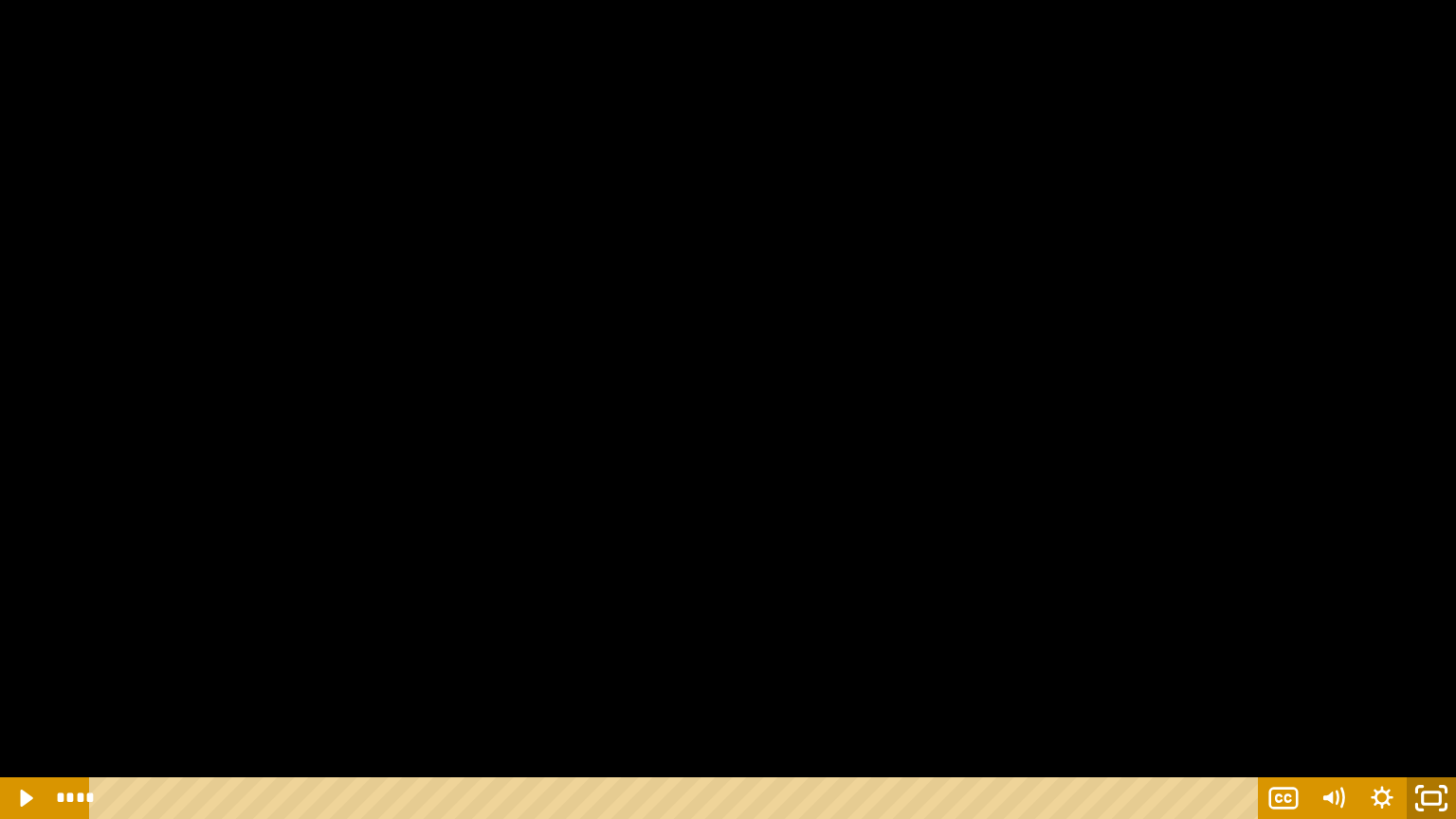click 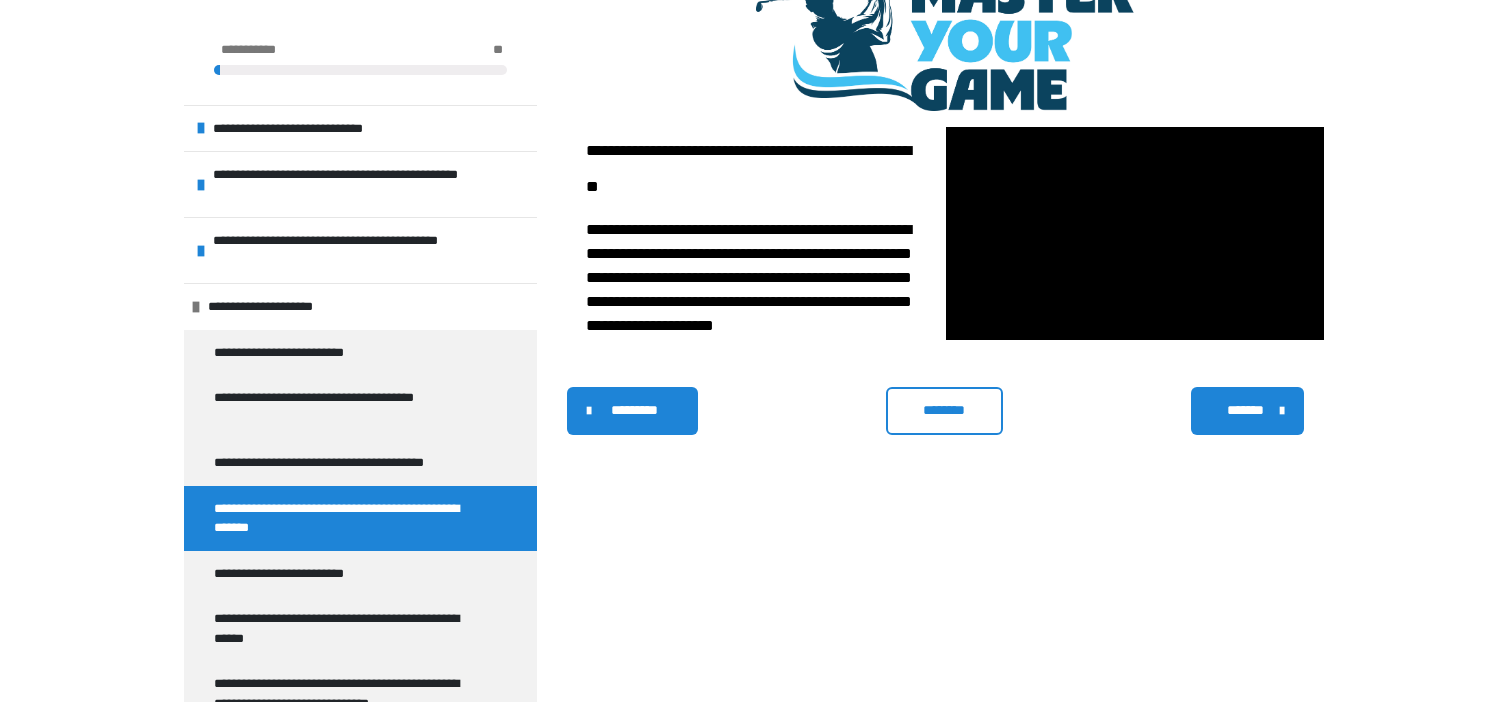 click on "*******" at bounding box center [1247, 411] 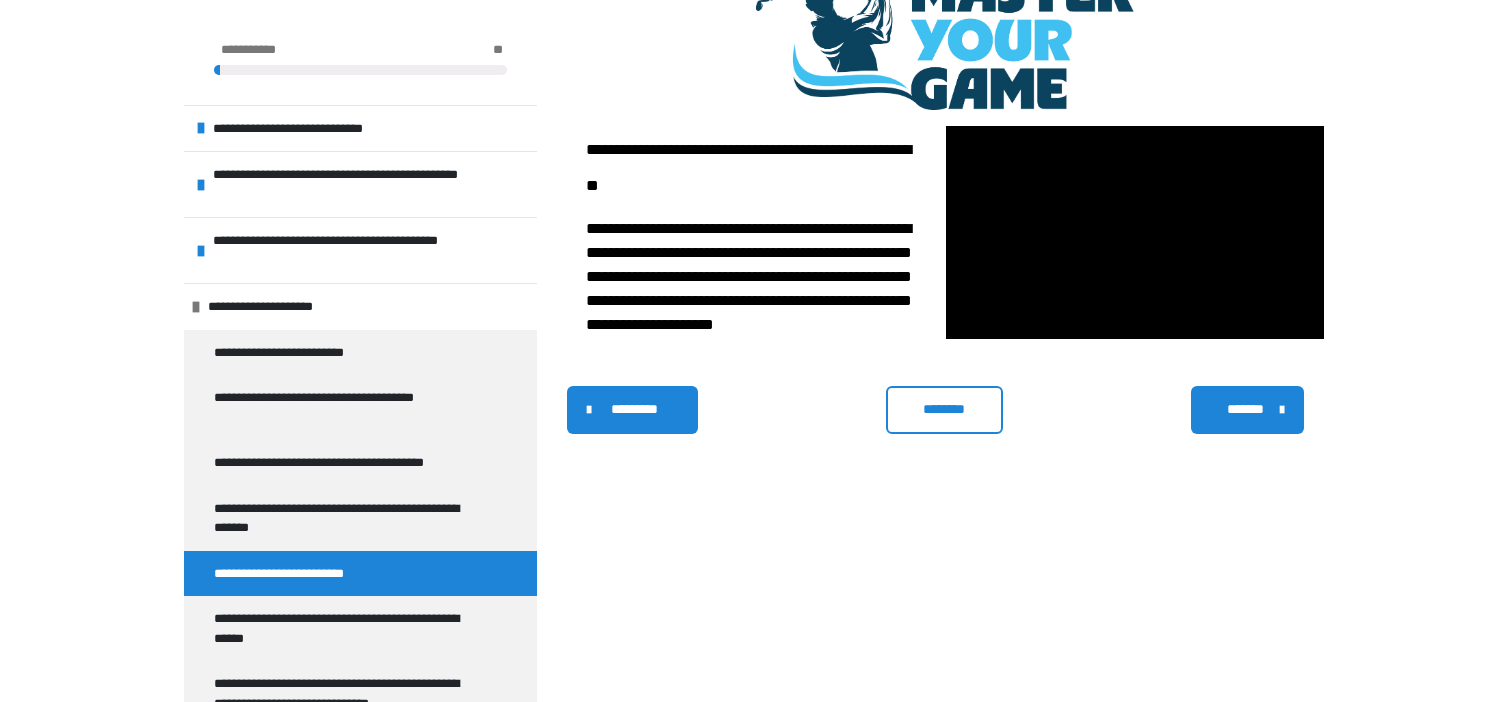 scroll, scrollTop: 352, scrollLeft: 0, axis: vertical 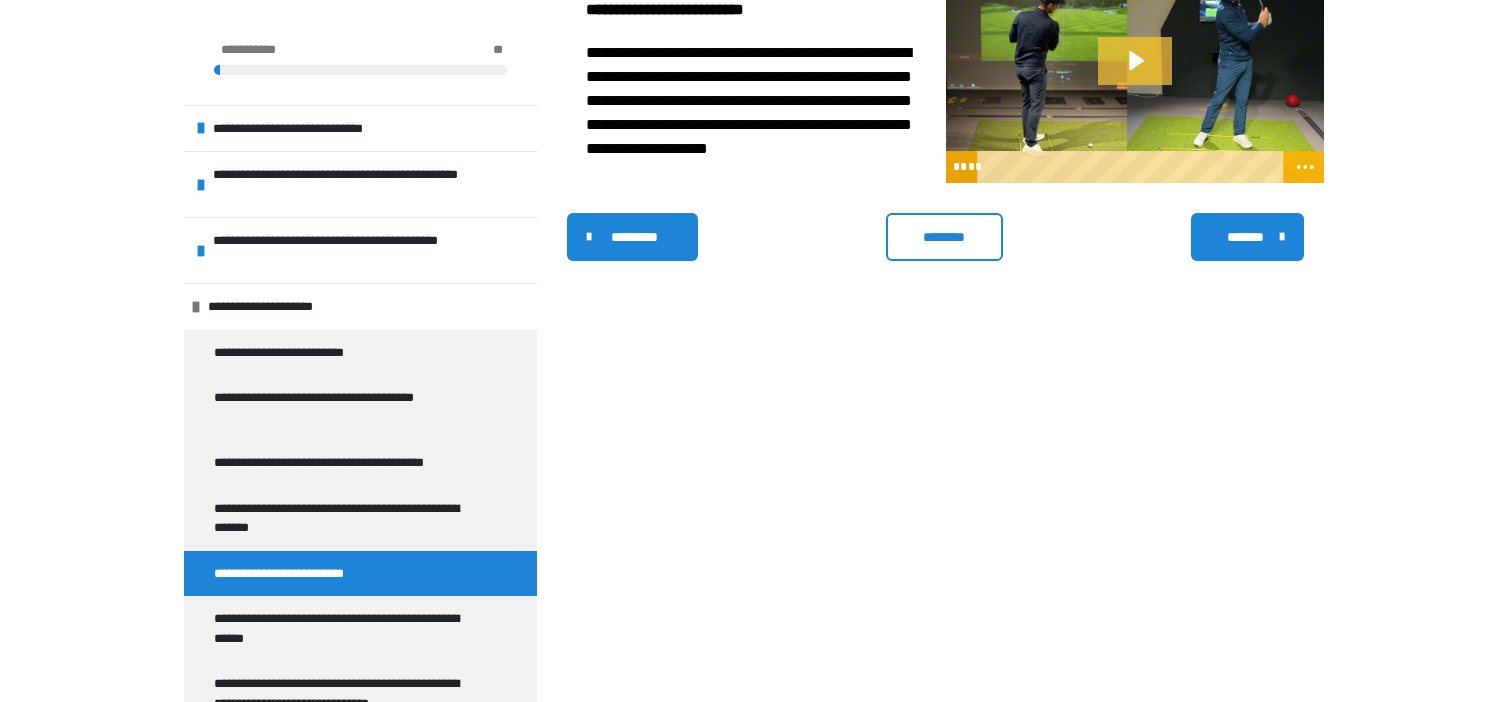 click 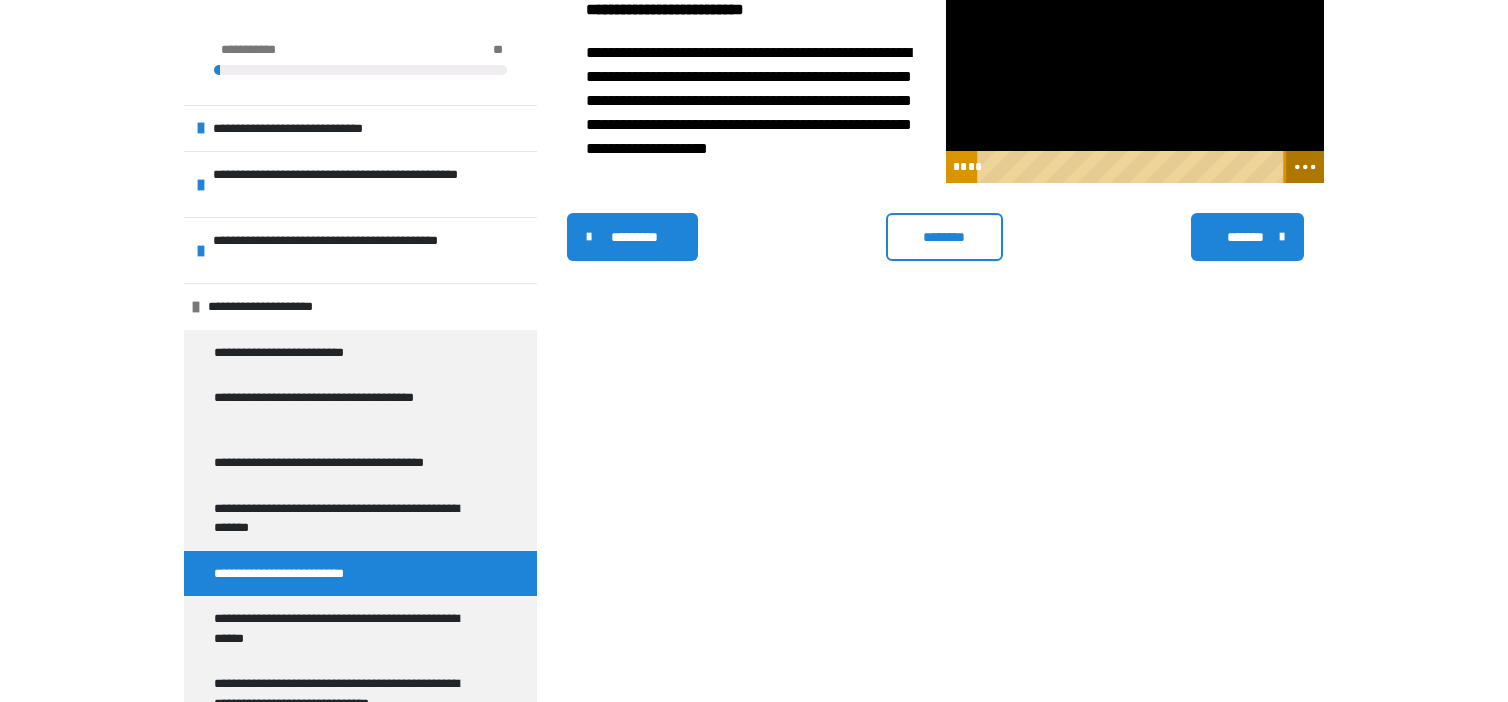click 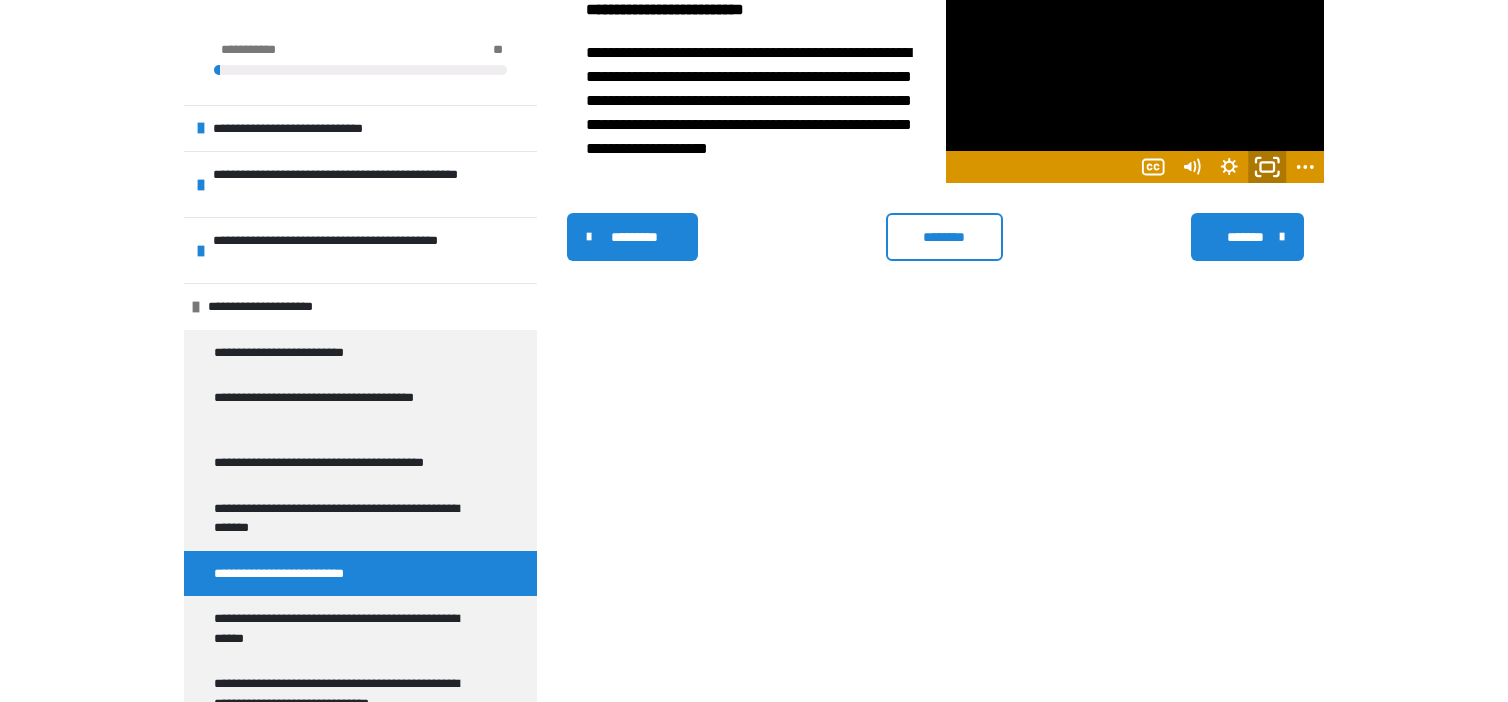 click 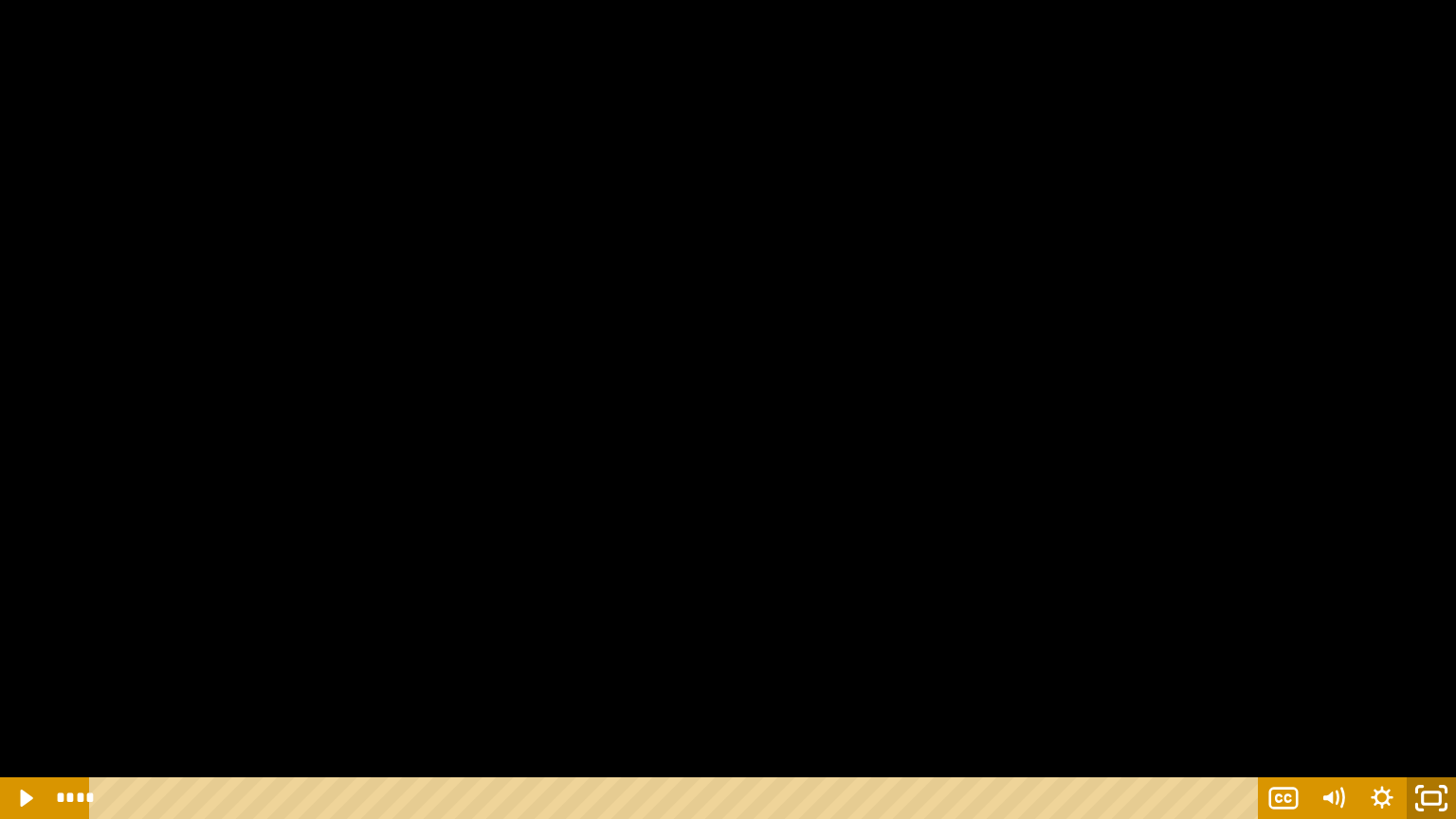 click 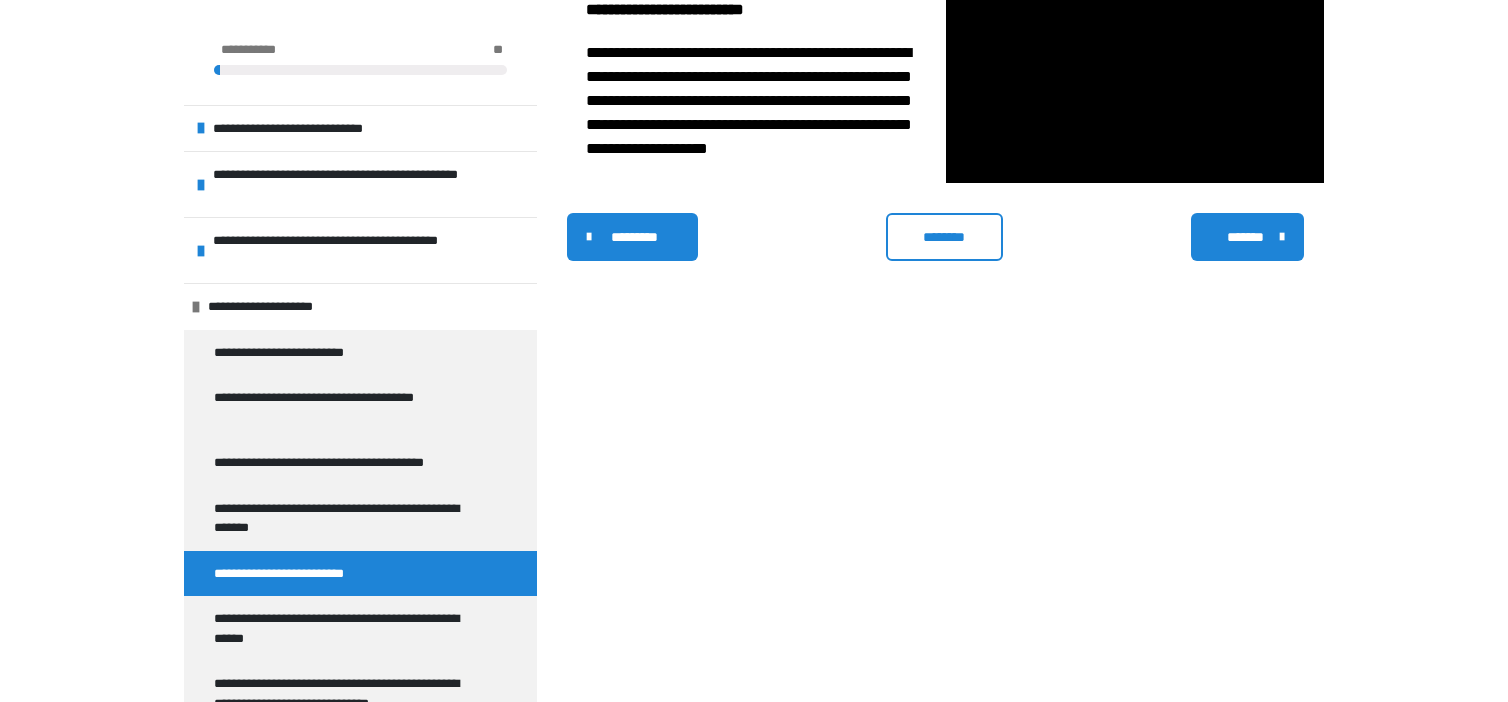 click on "*******" at bounding box center [1245, 237] 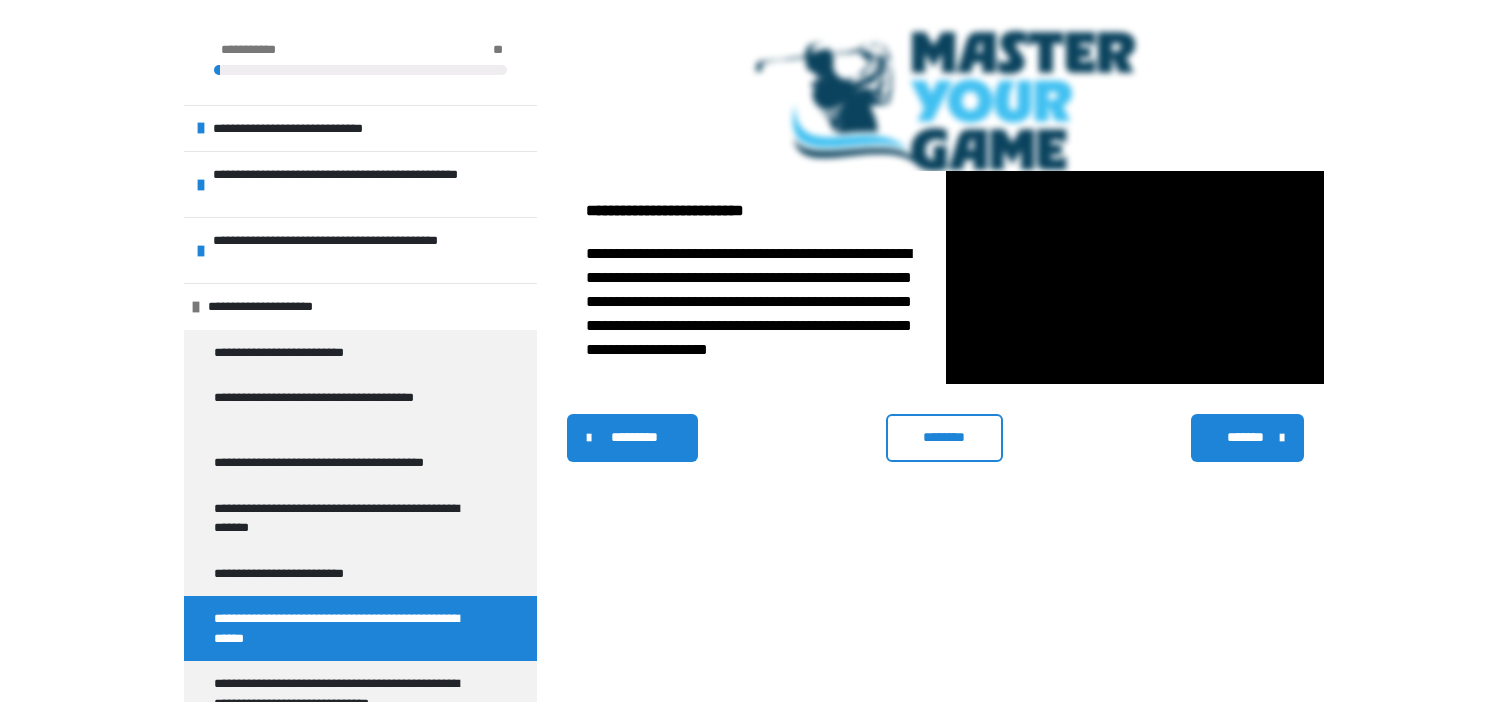 scroll, scrollTop: 412, scrollLeft: 0, axis: vertical 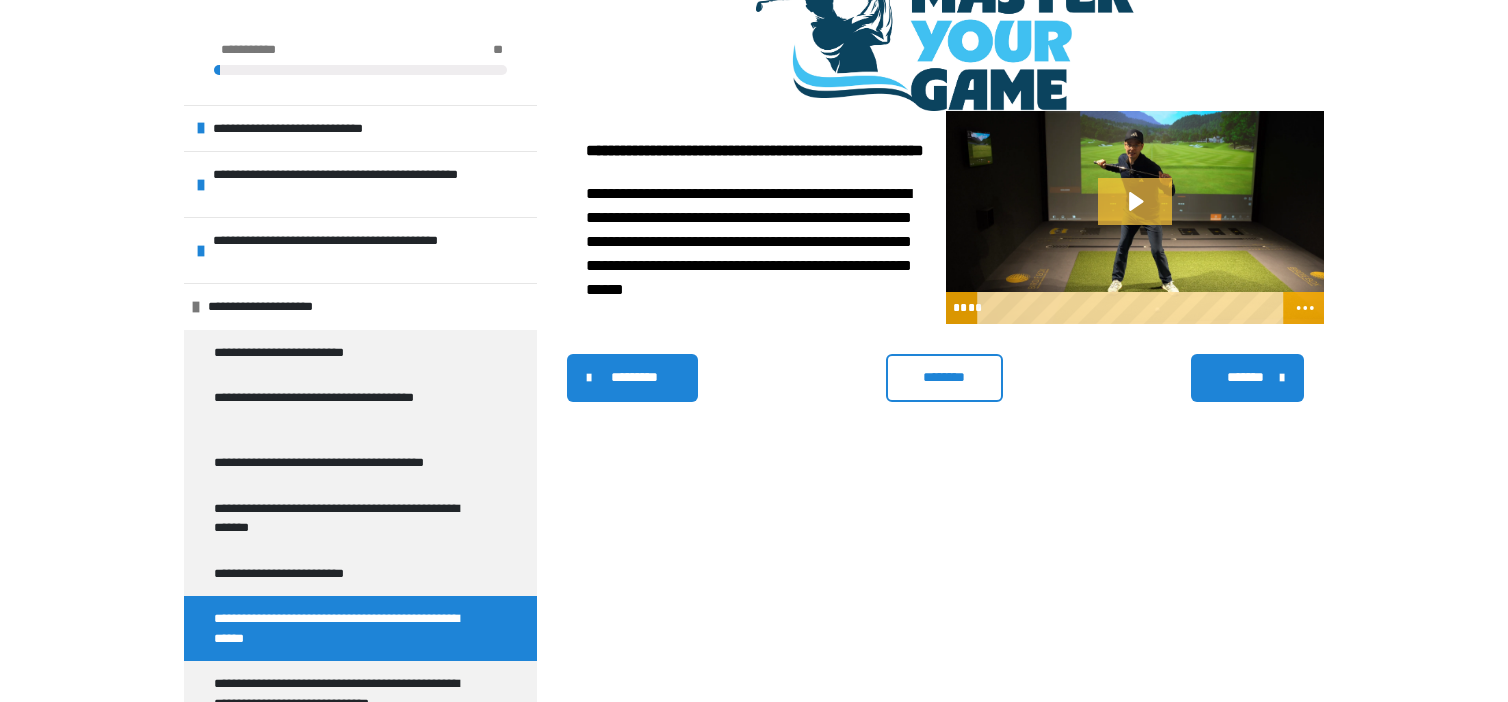 click 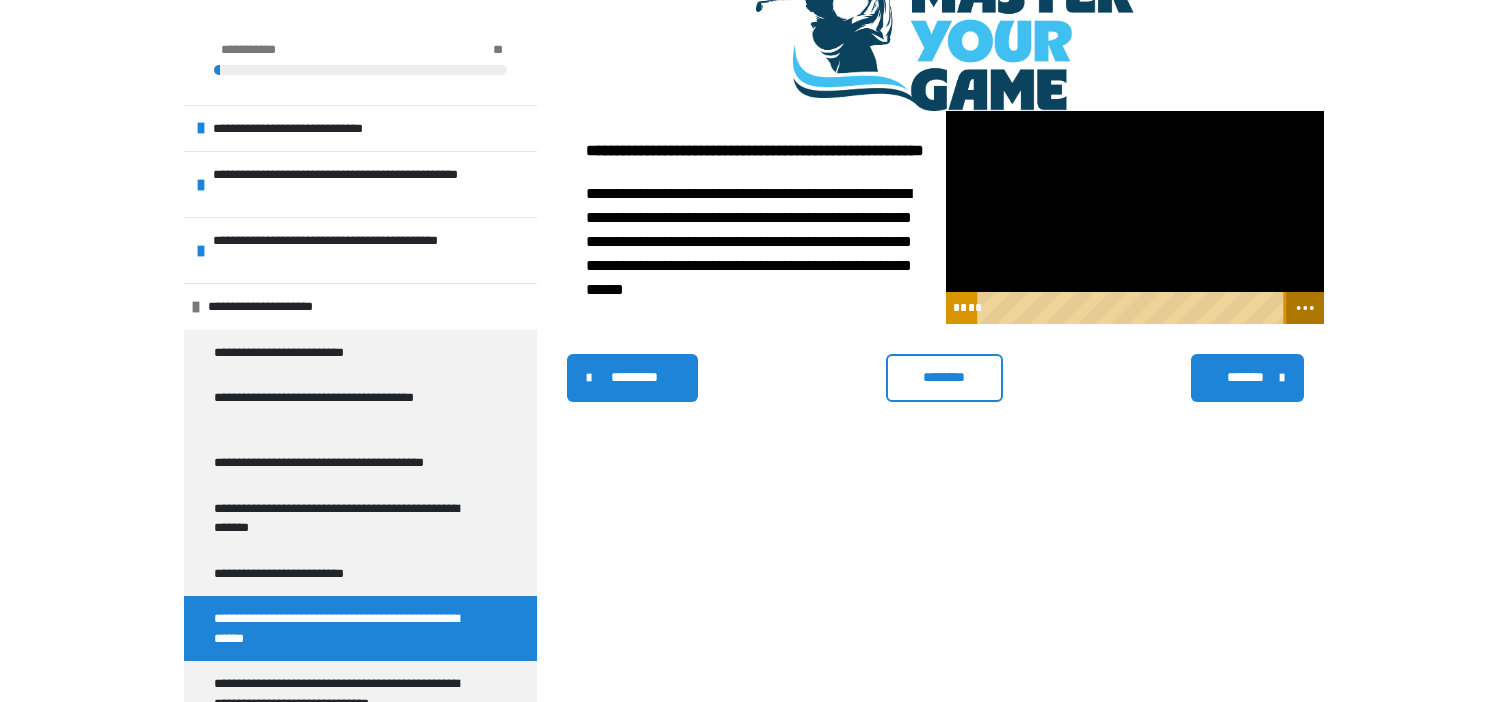click 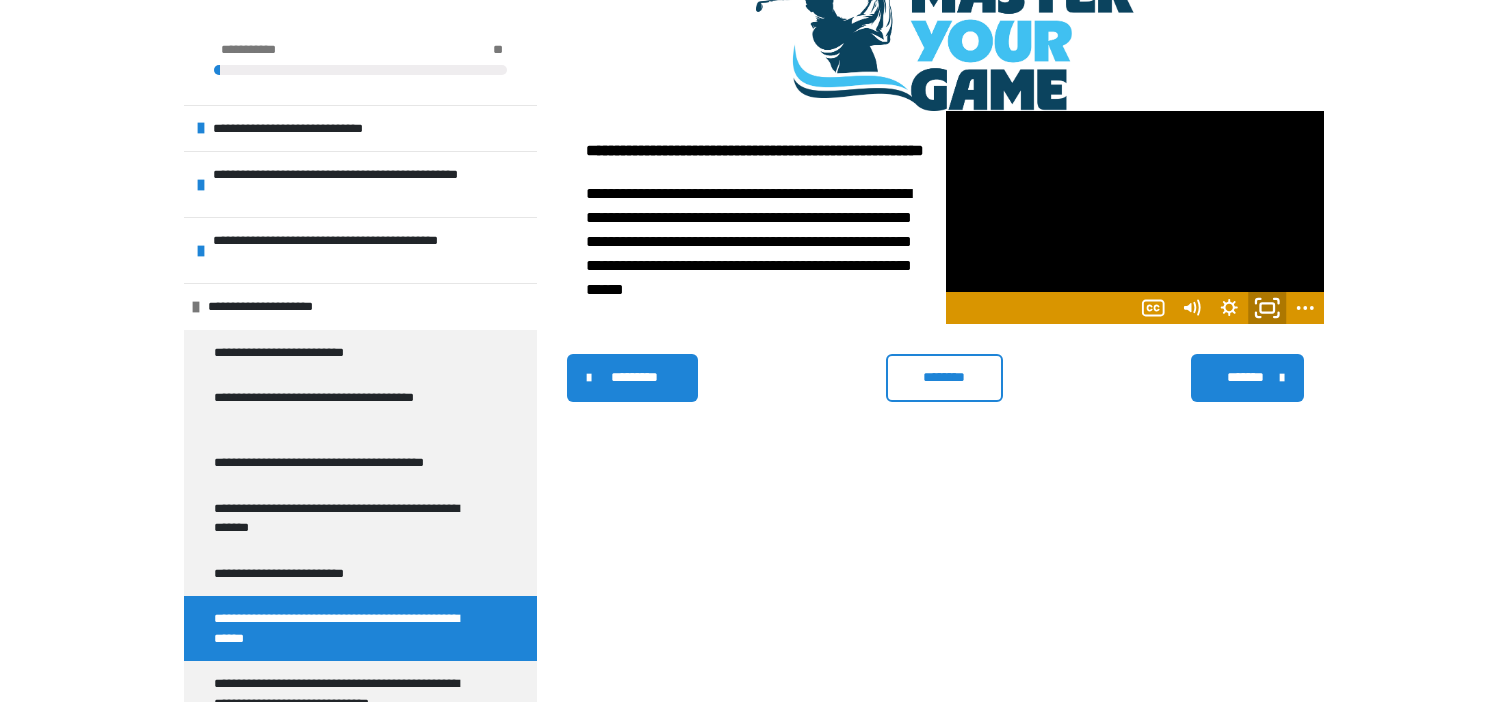 click 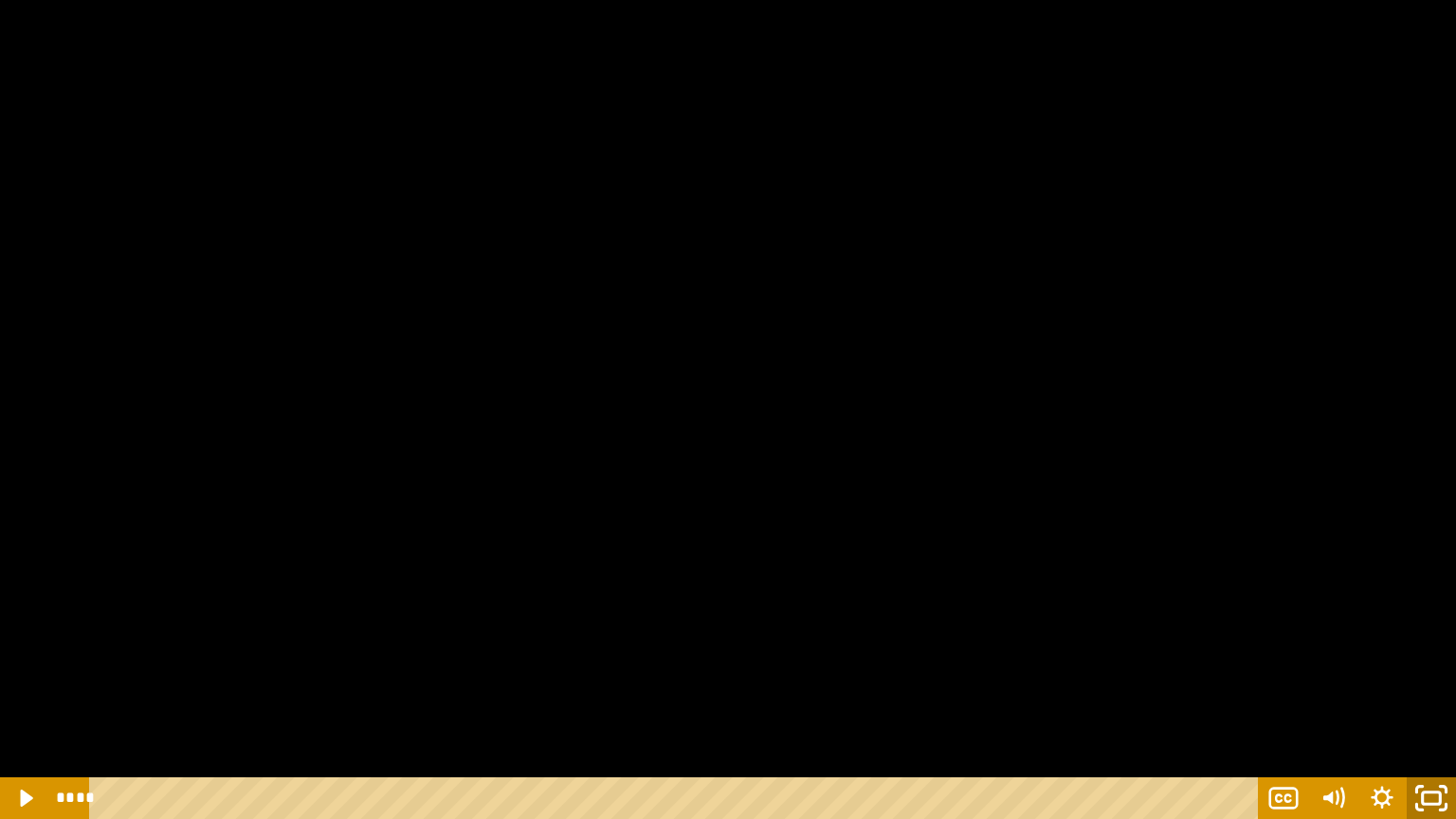 click 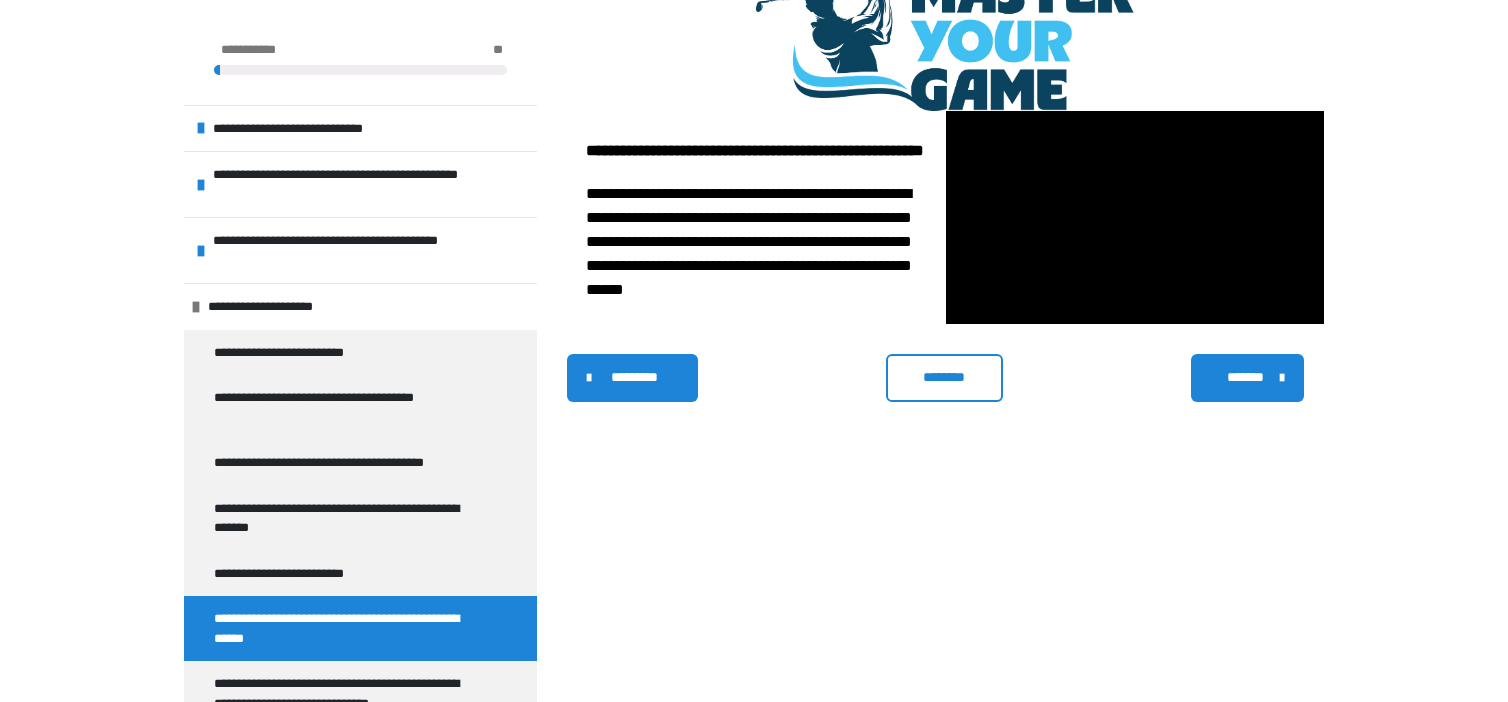 click on "*******" at bounding box center (1247, 378) 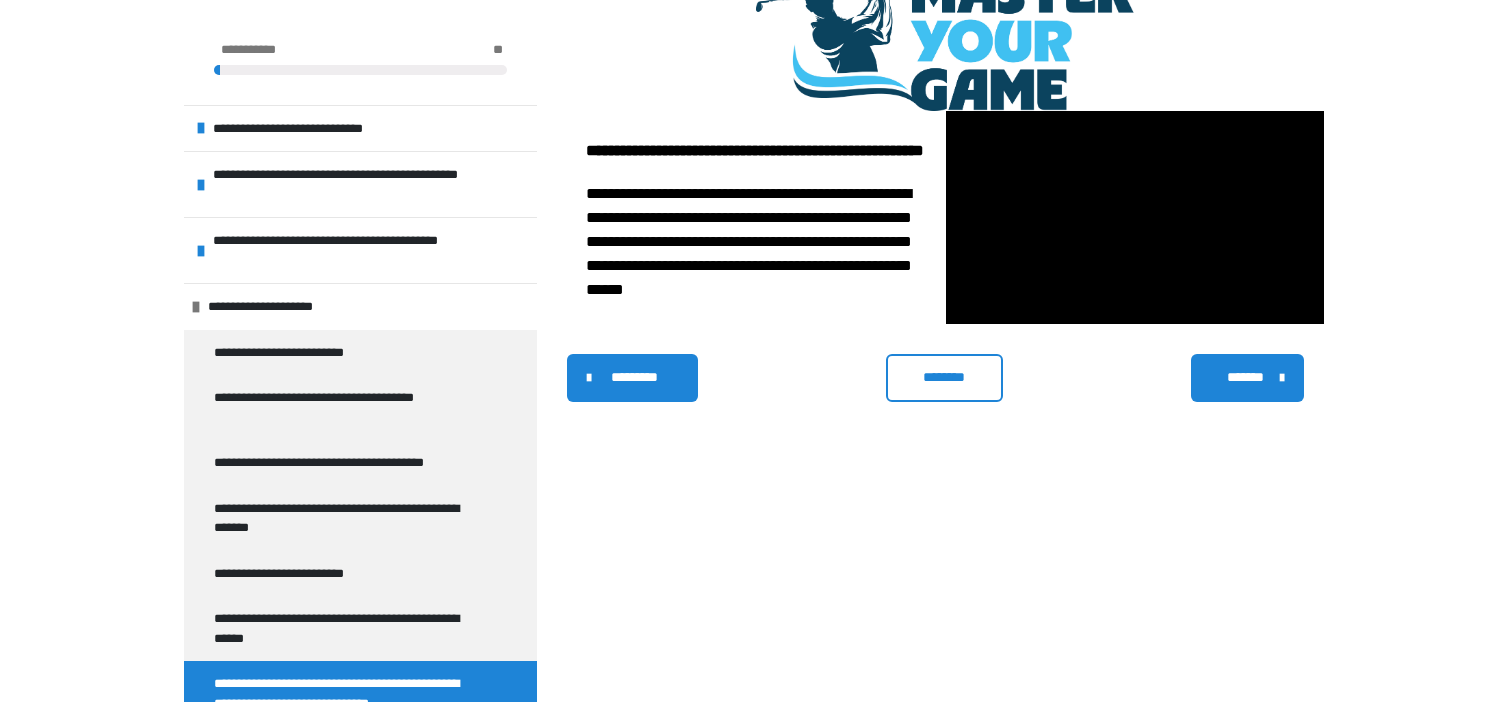 scroll, scrollTop: 472, scrollLeft: 0, axis: vertical 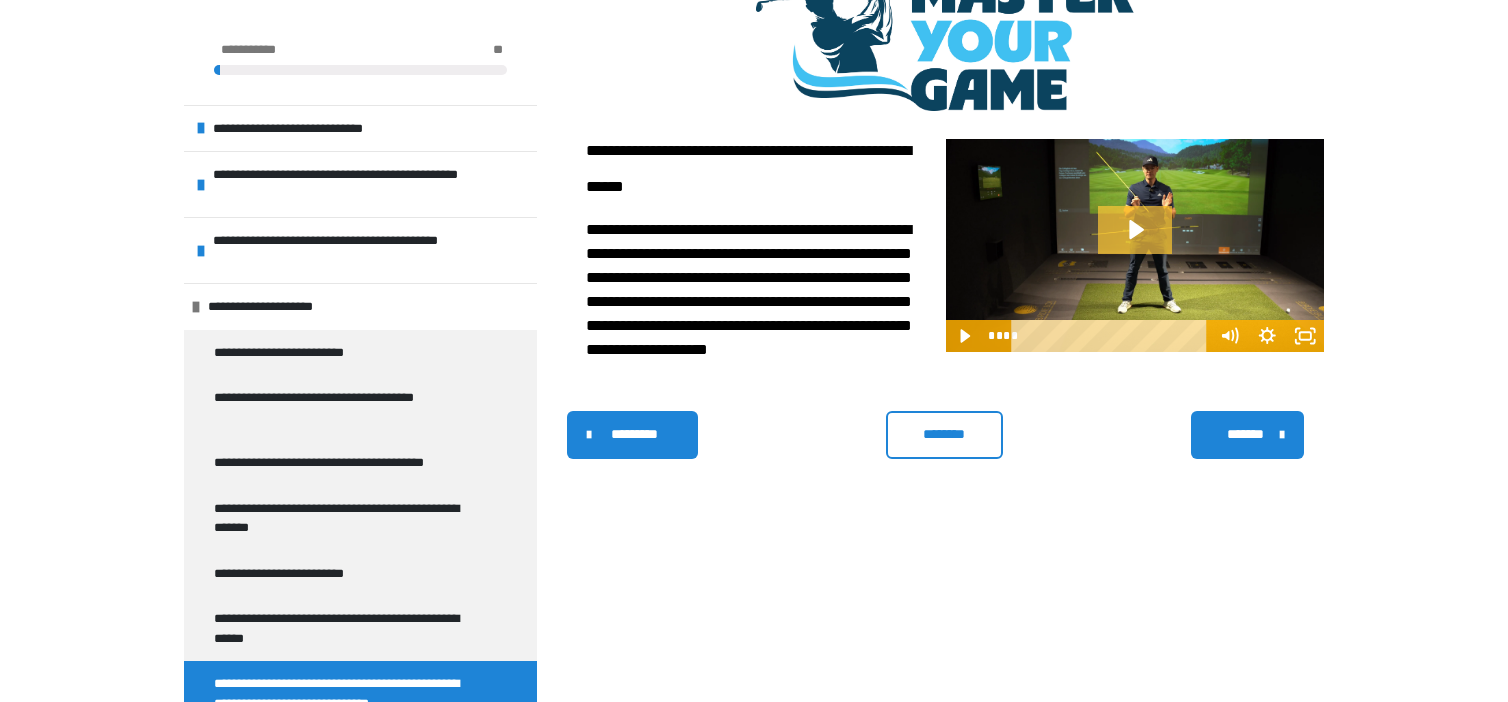 click 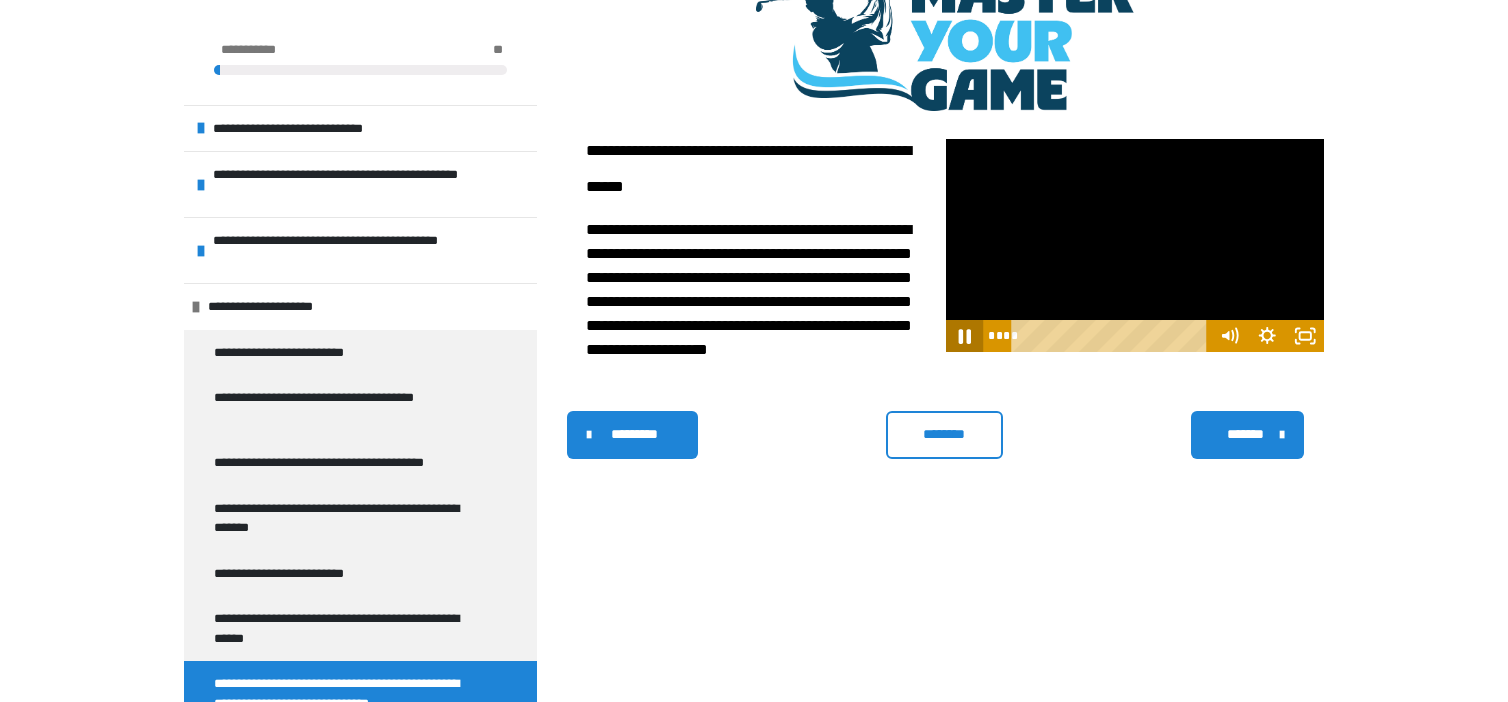 click 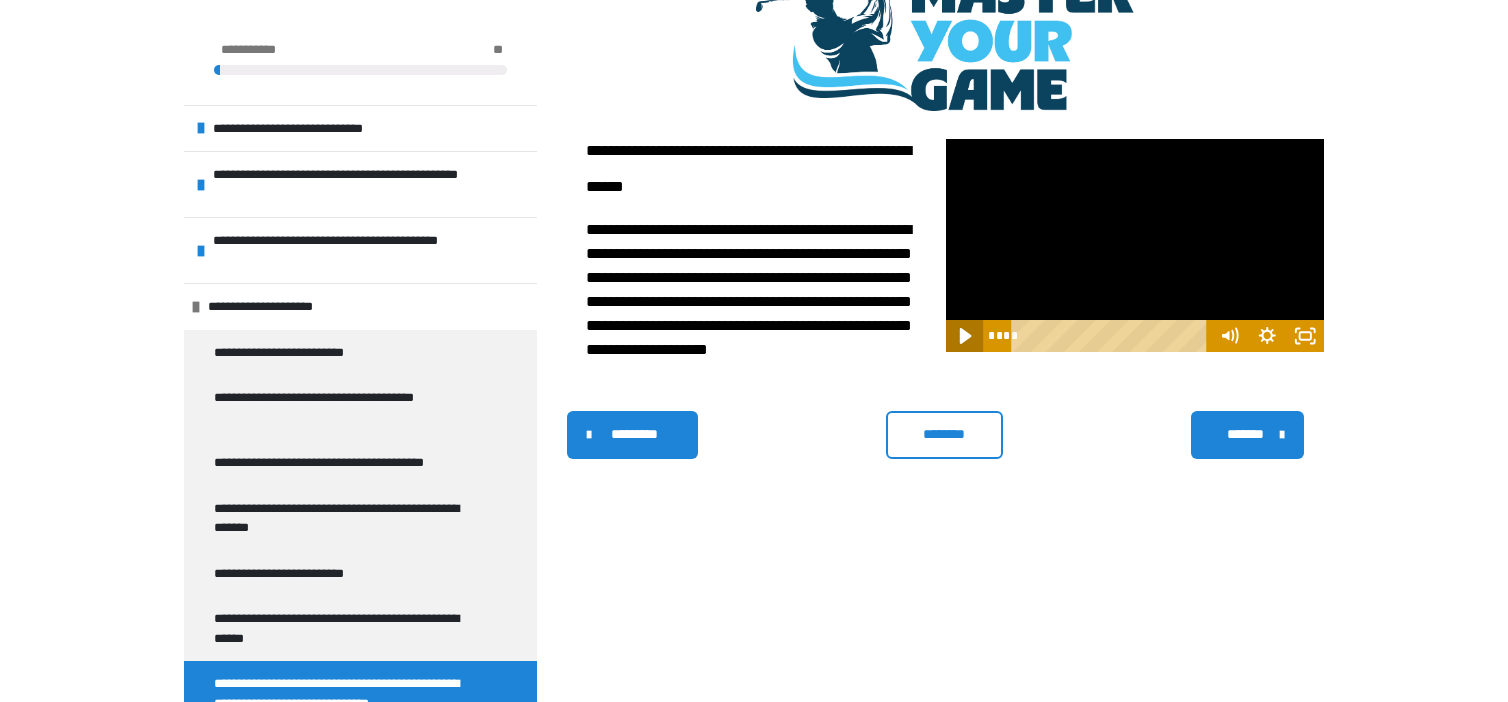 click 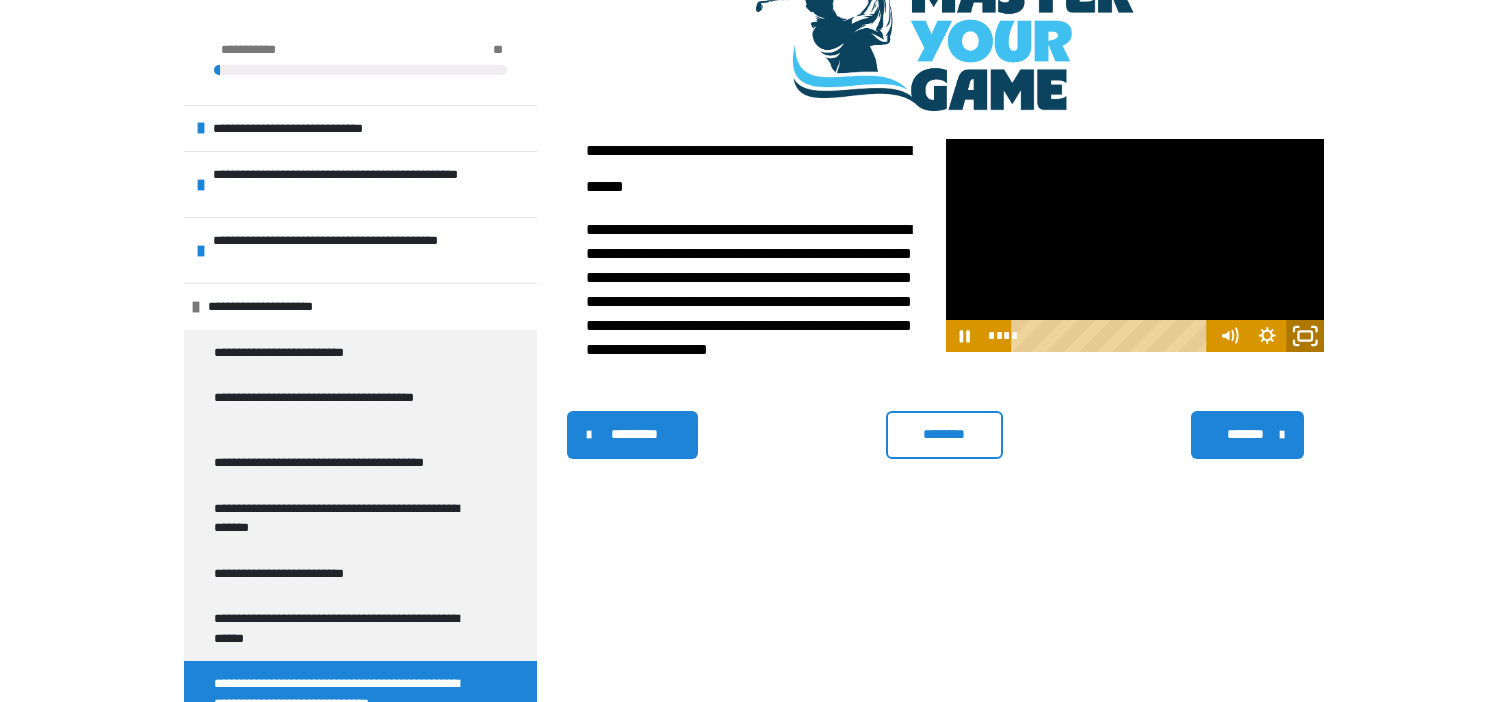 click 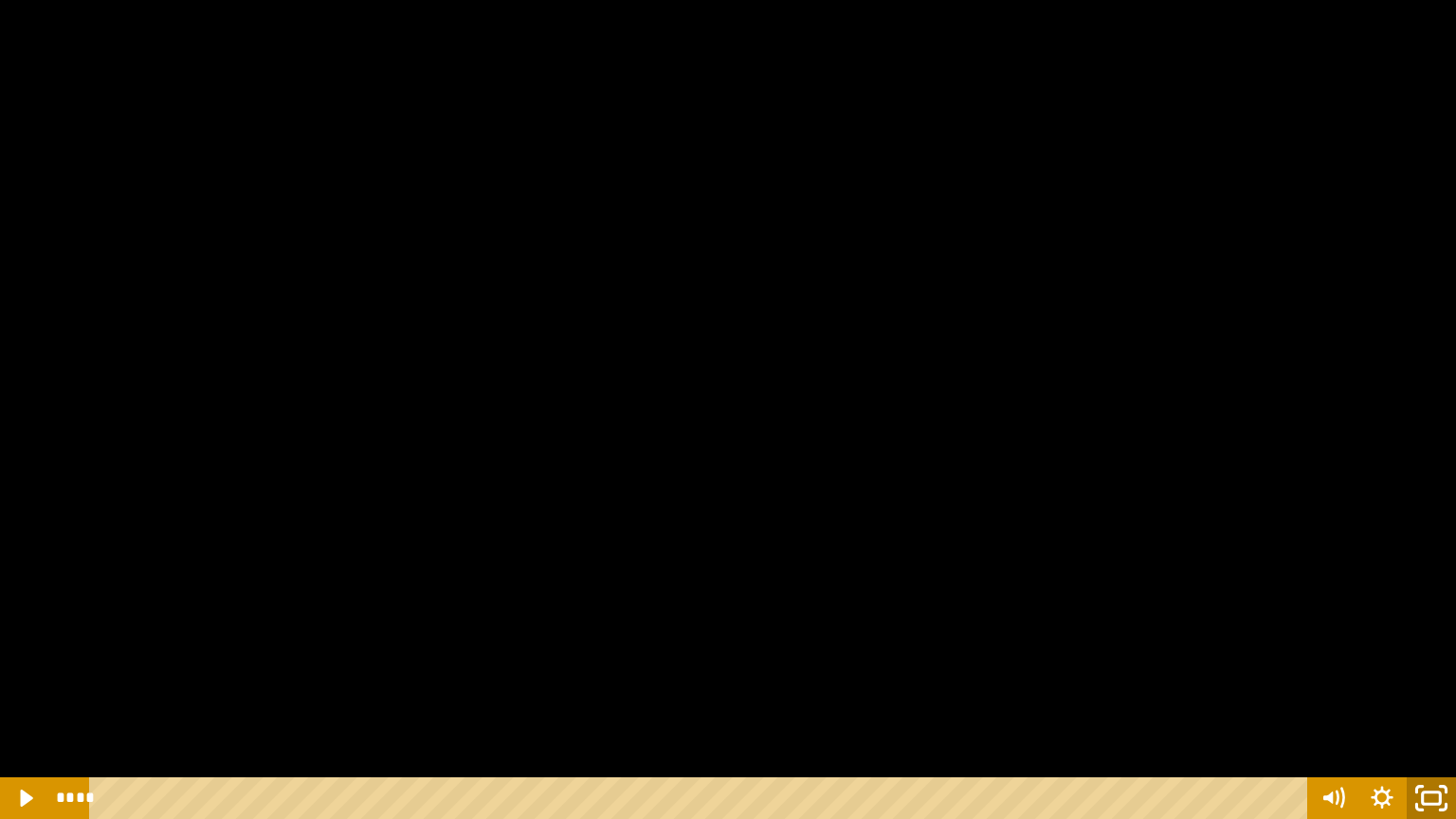 click 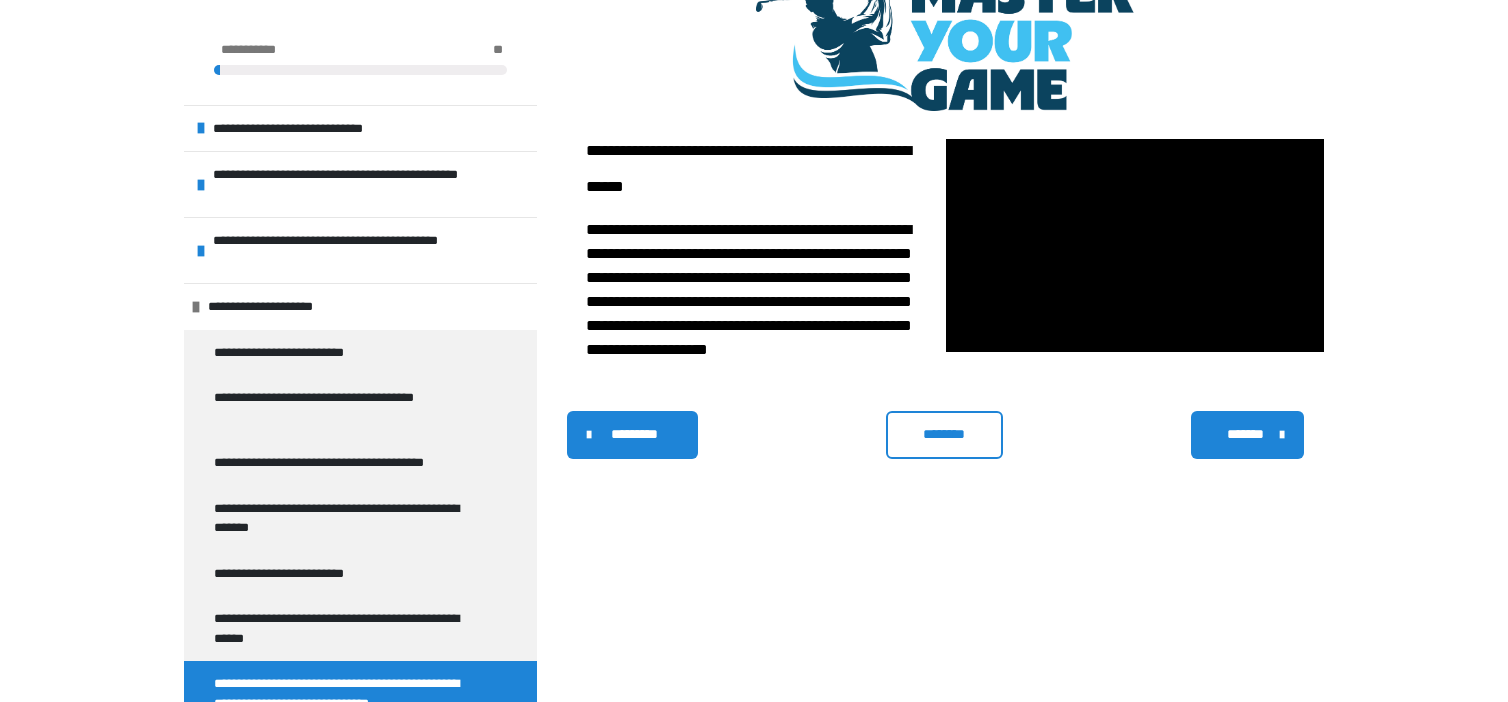 click on "*******" at bounding box center (1245, 434) 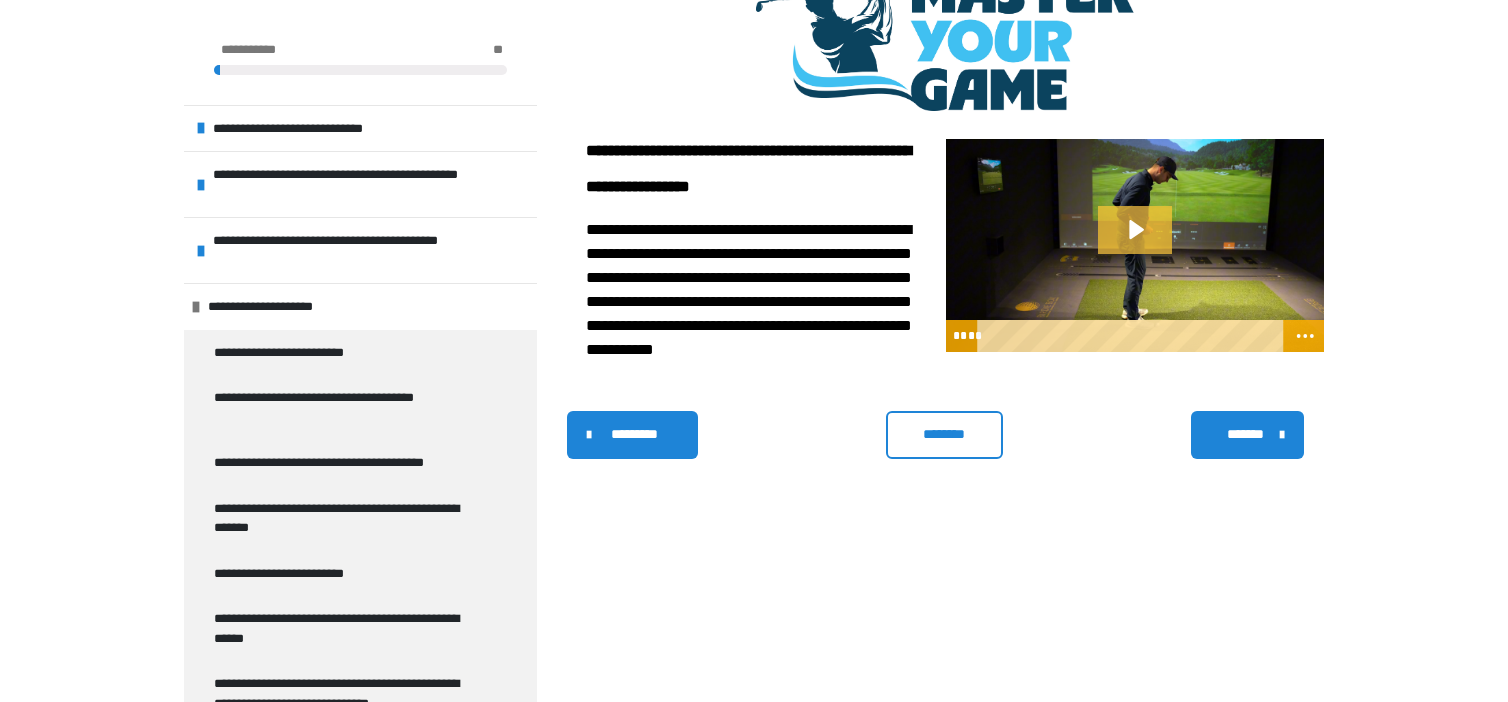 click 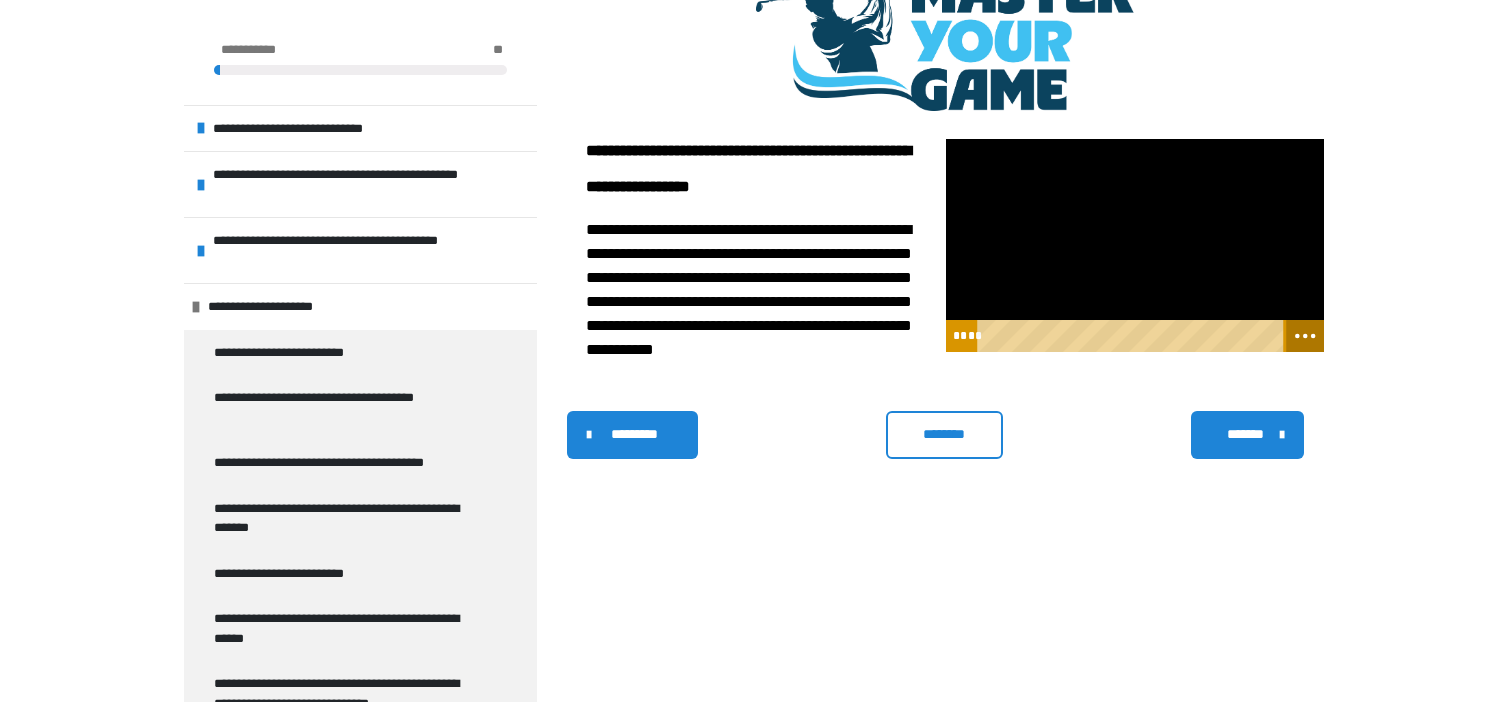 click 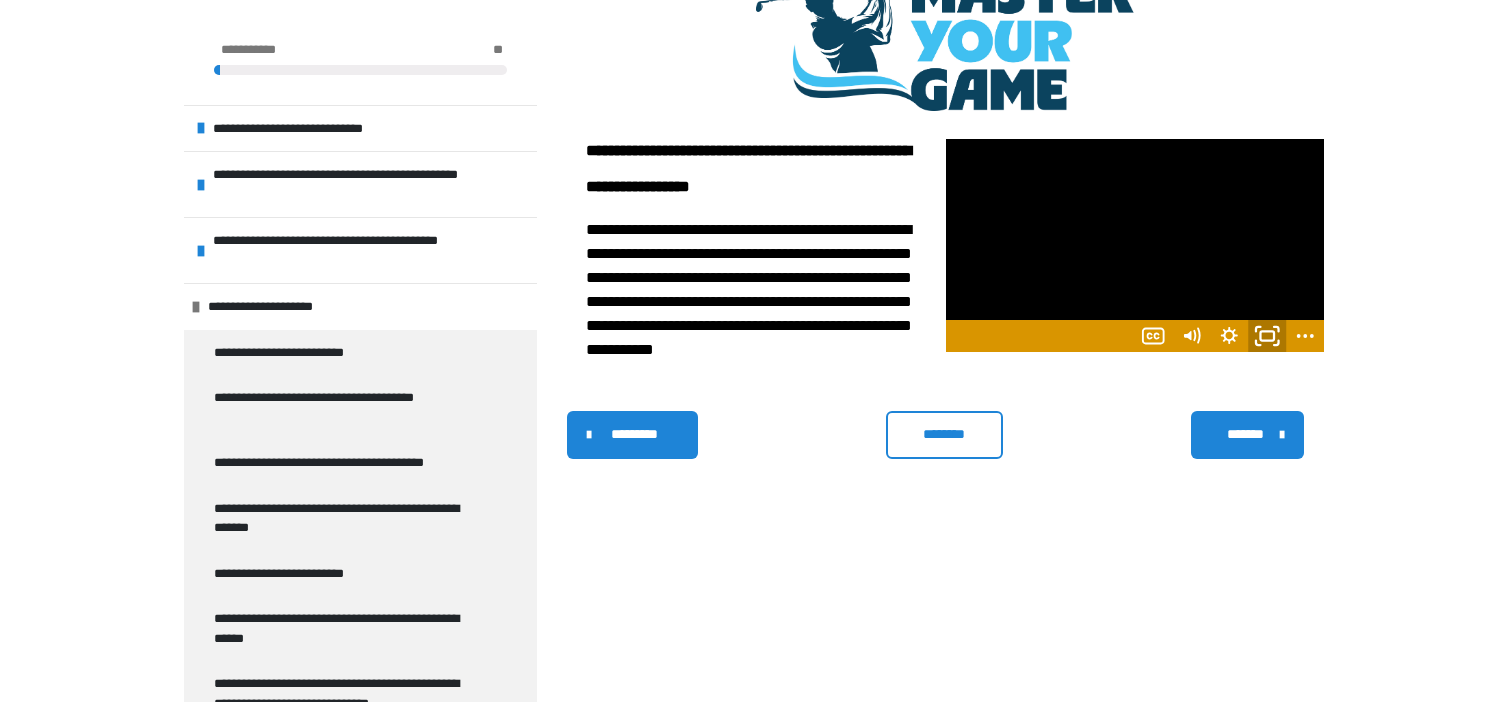 click 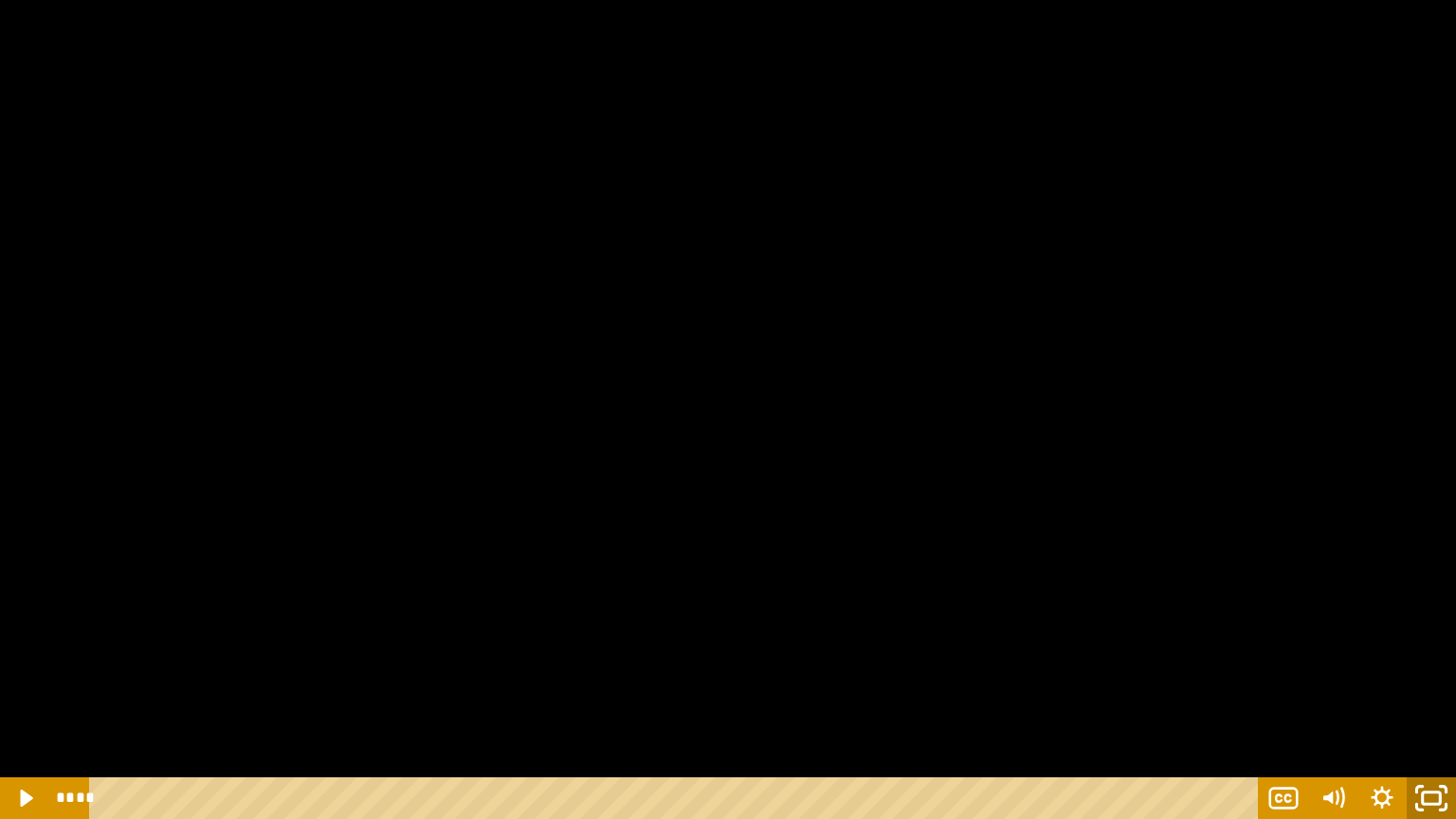 click 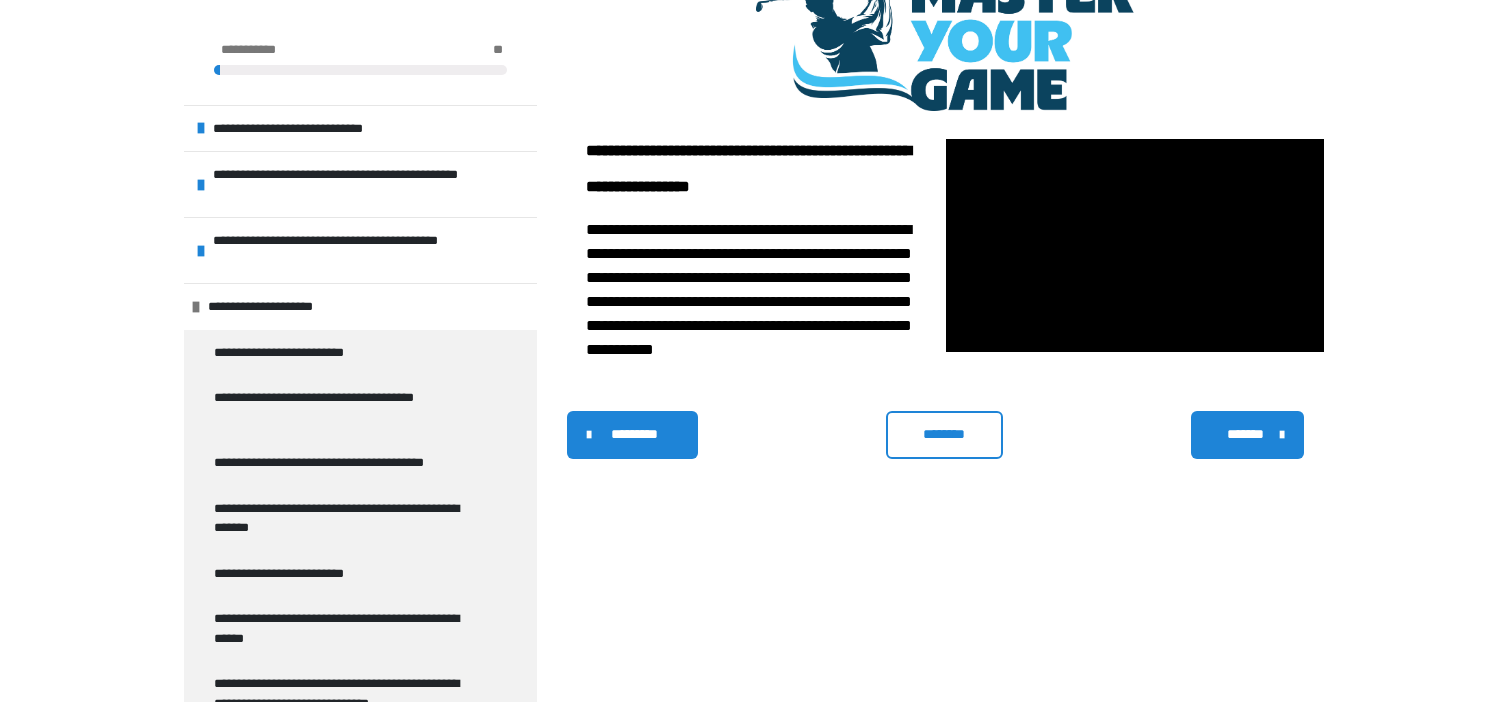 click on "*******" at bounding box center [1245, 434] 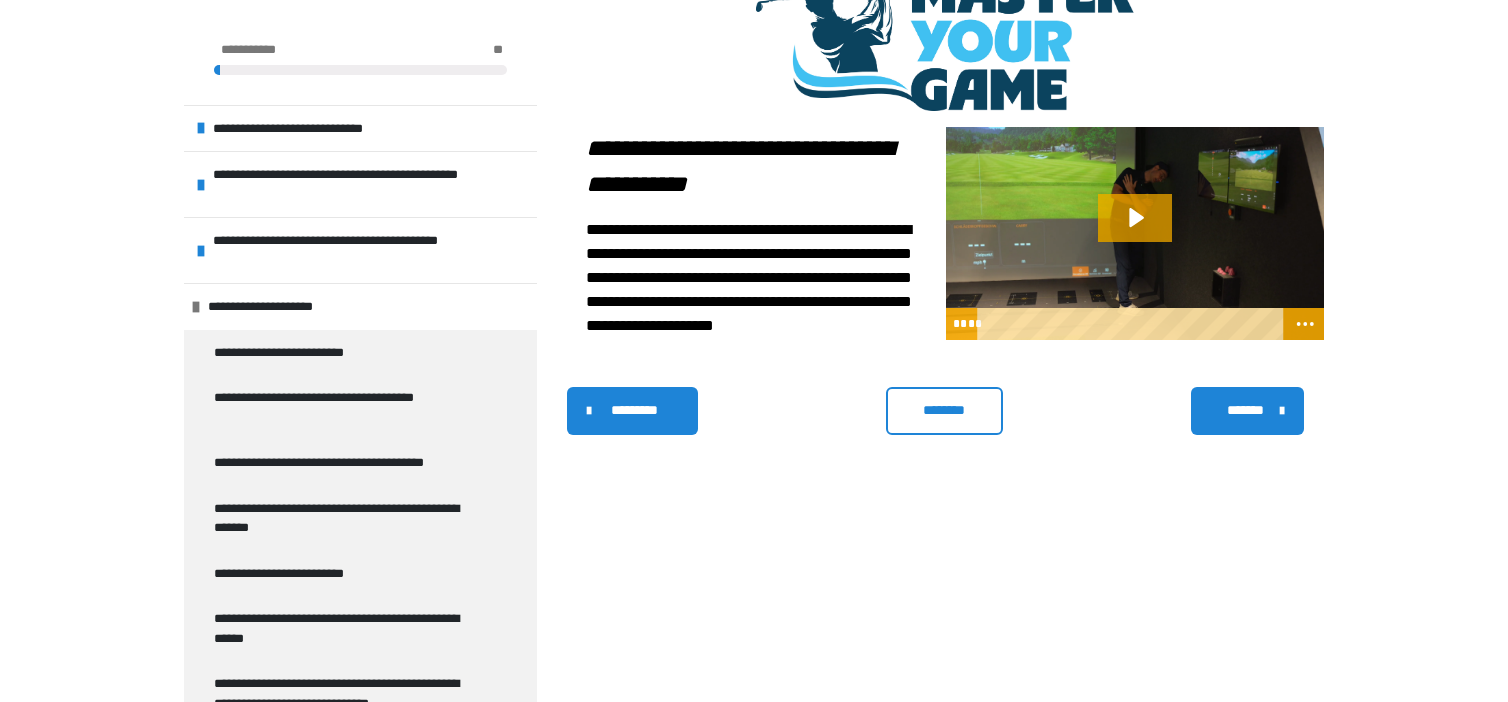 click on "*******" at bounding box center (1245, 410) 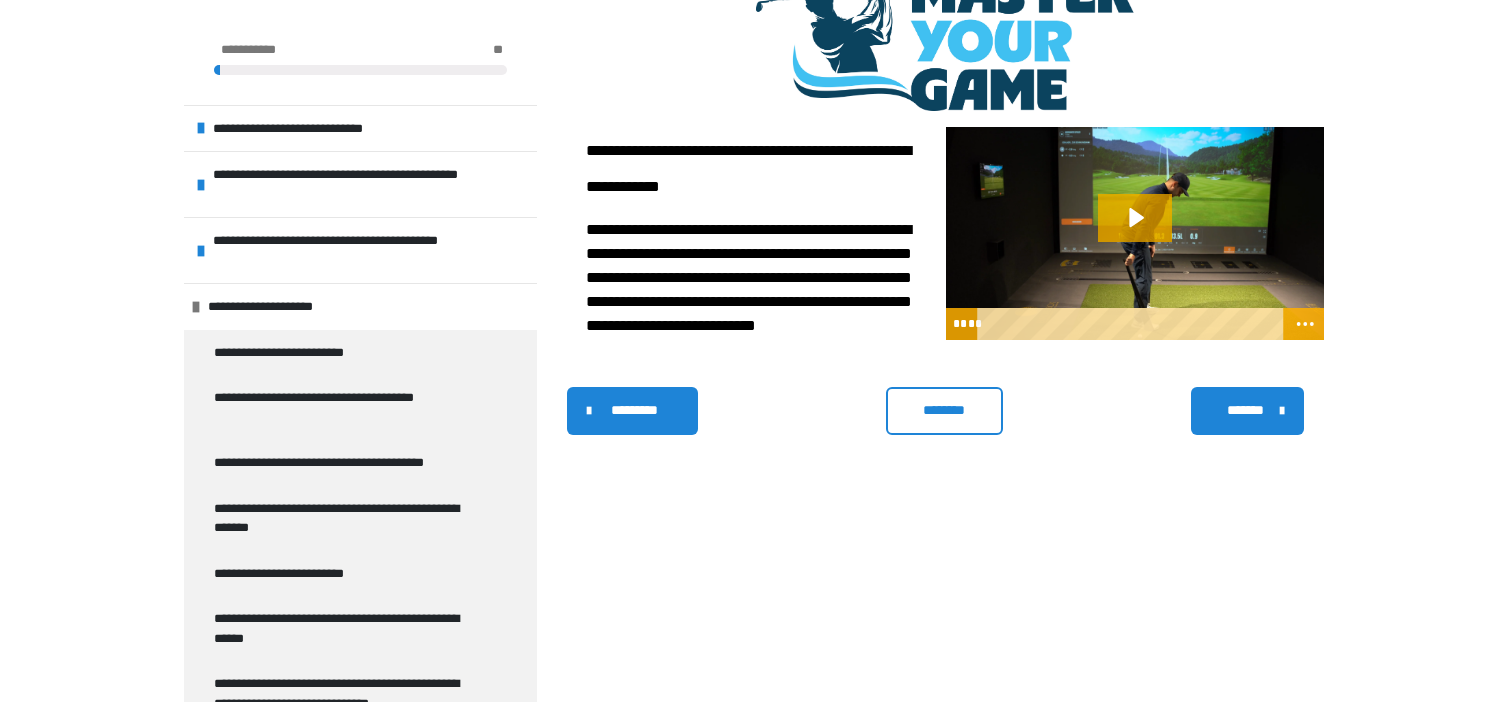 click on "*********" at bounding box center (634, 410) 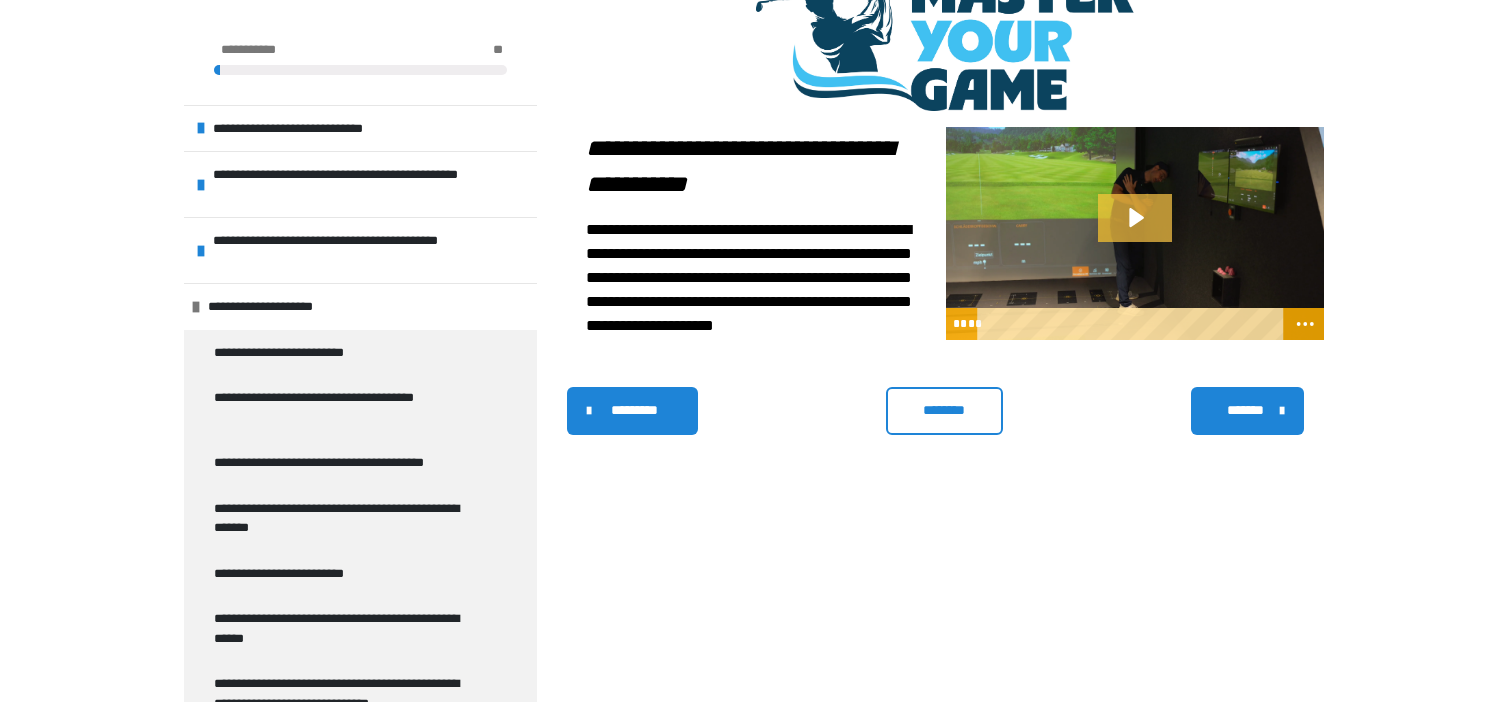 click 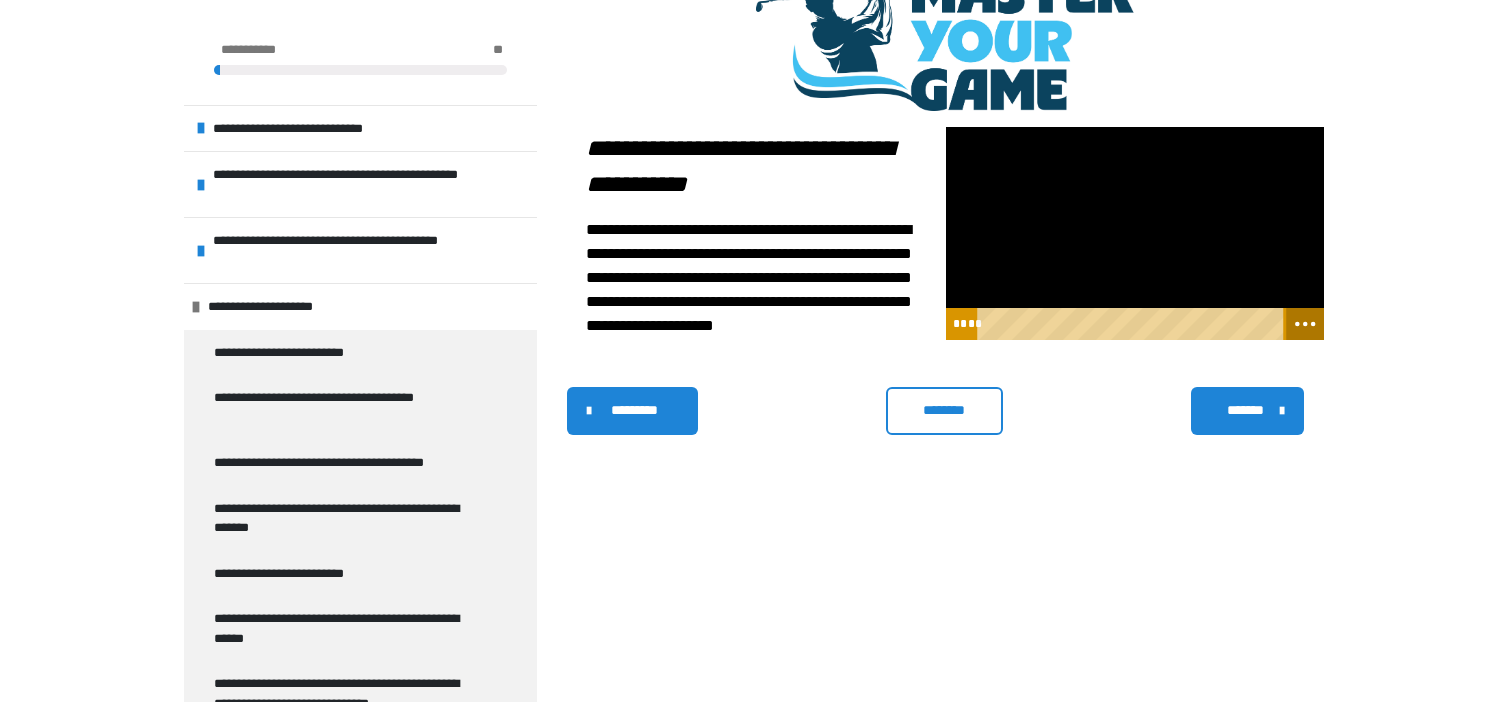 click 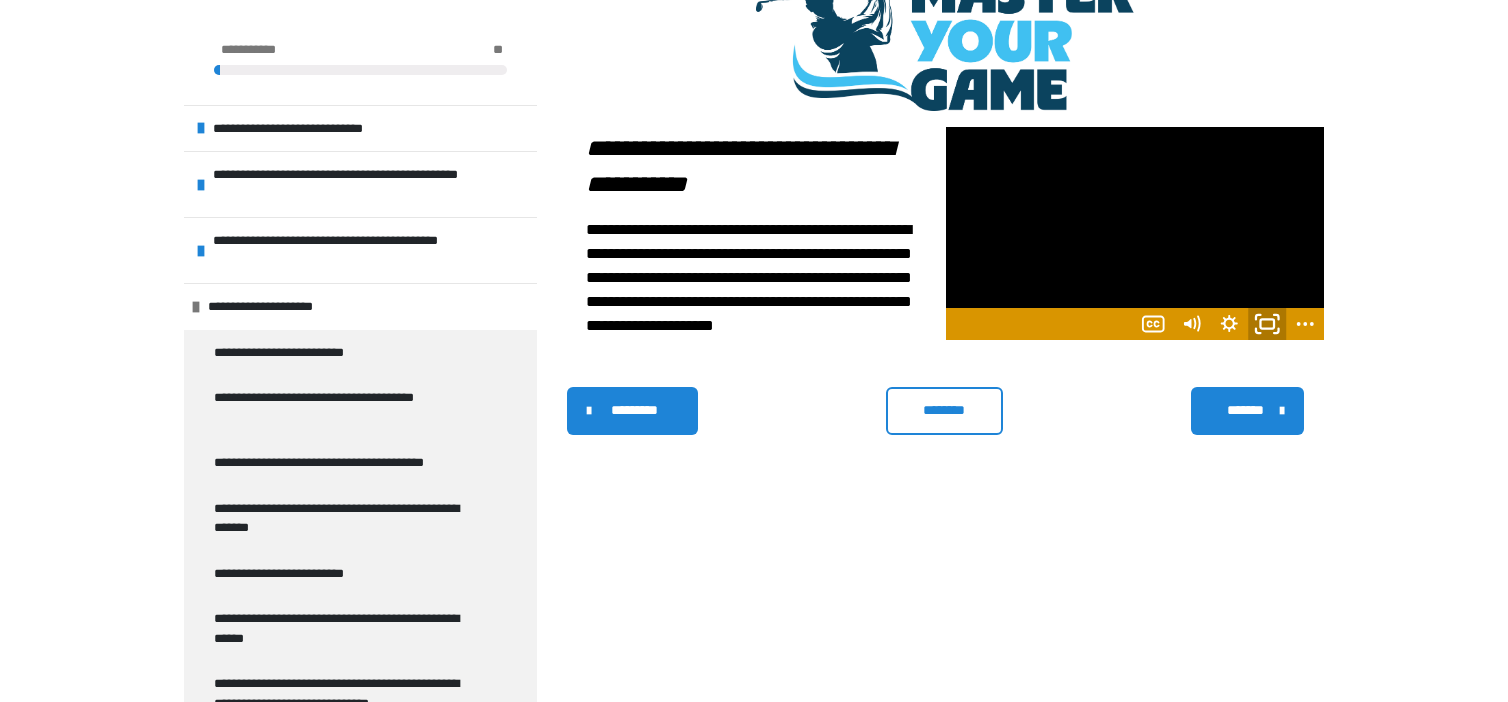 click 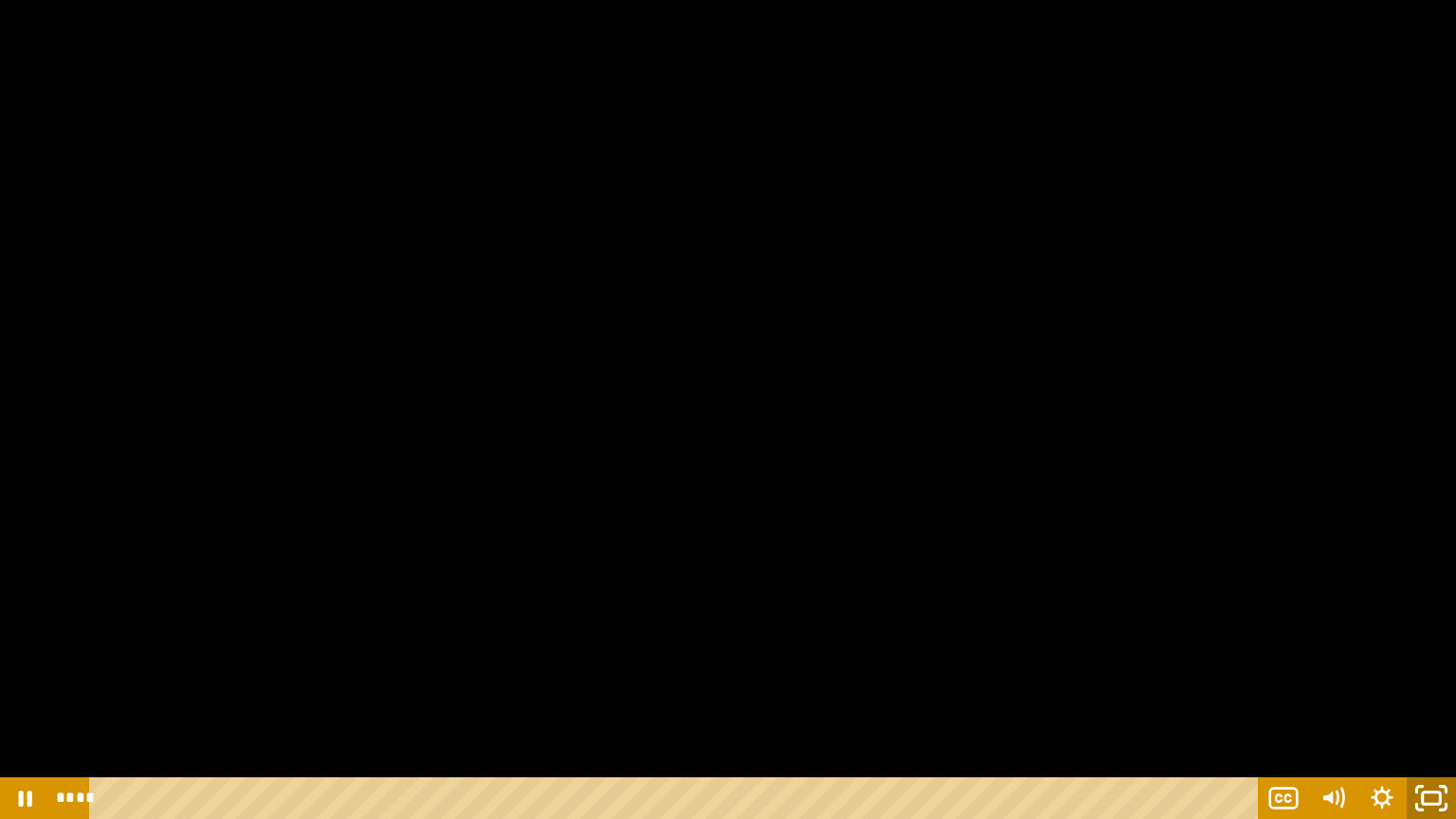 click 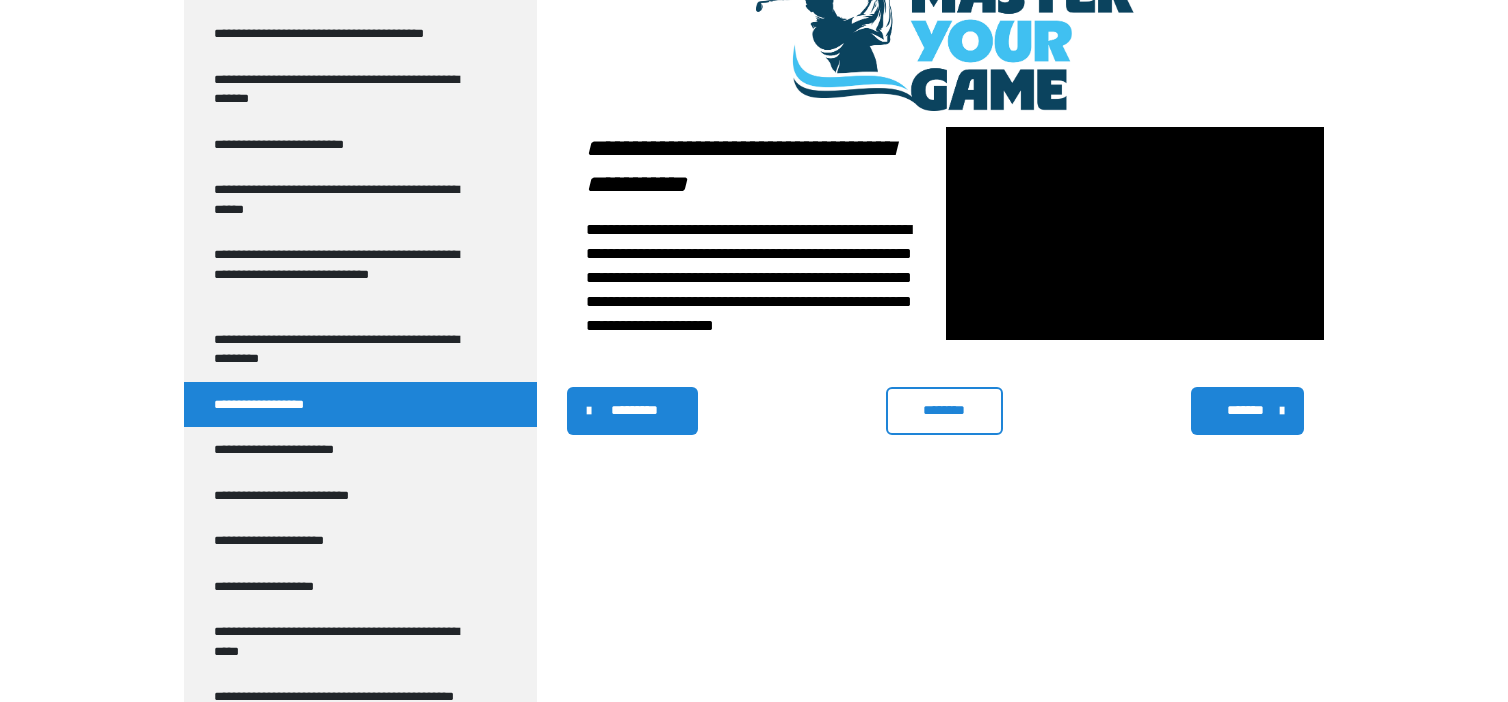 scroll, scrollTop: 447, scrollLeft: 0, axis: vertical 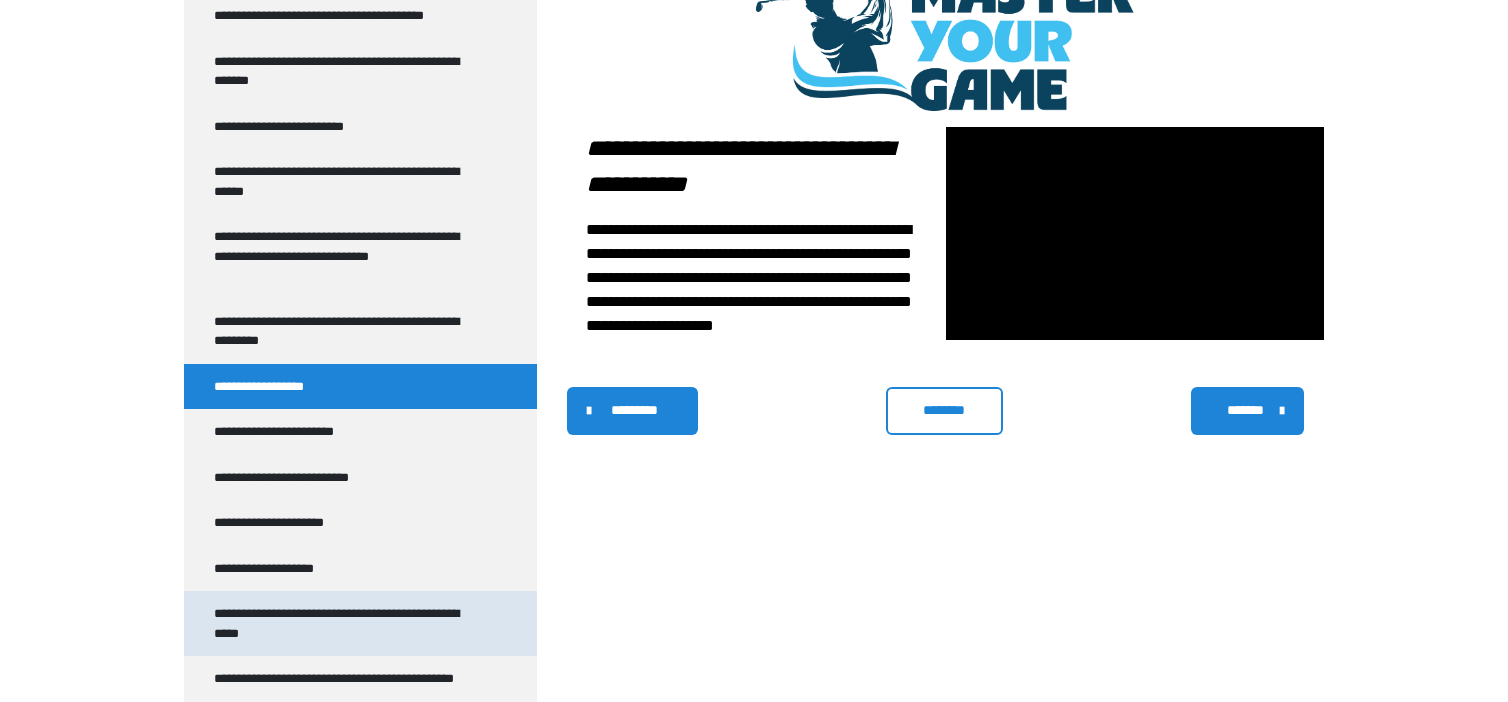 click on "**********" at bounding box center [345, 623] 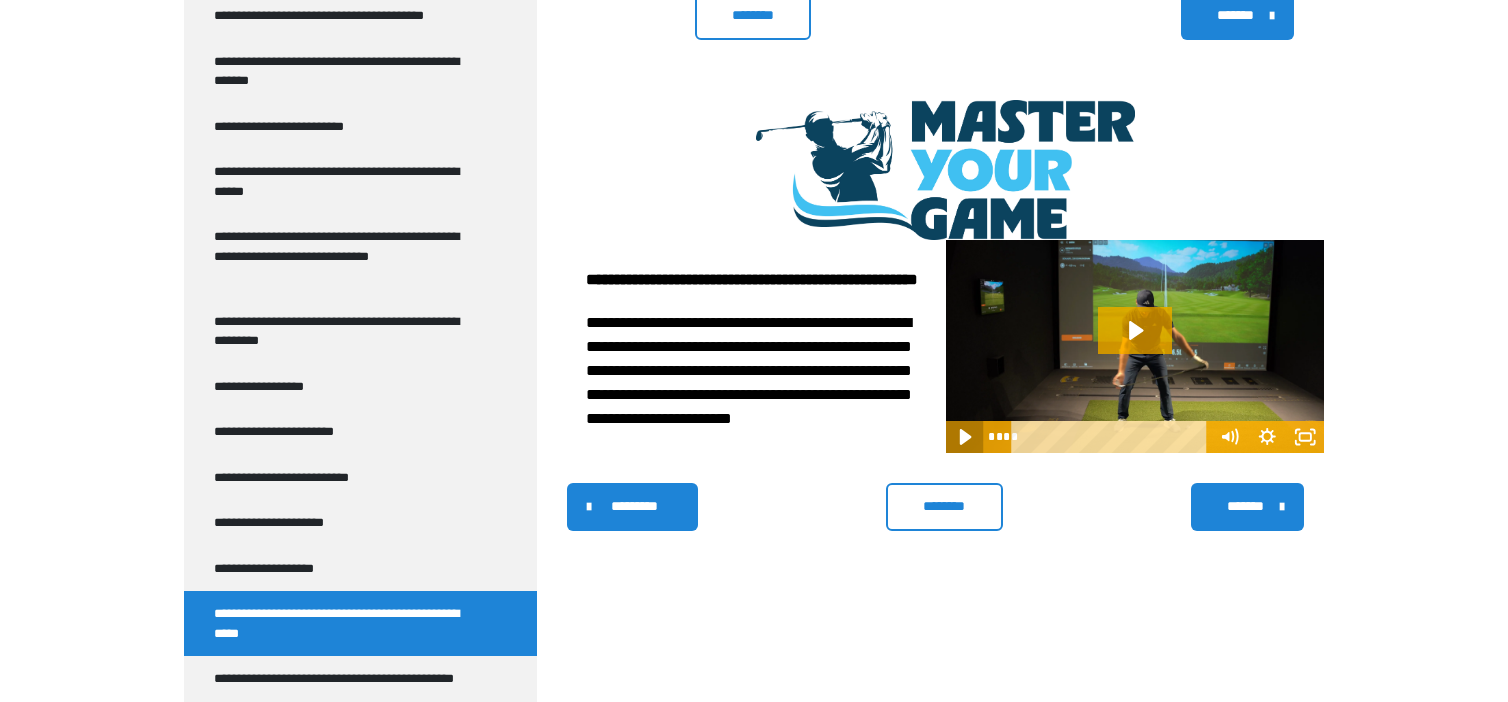 click 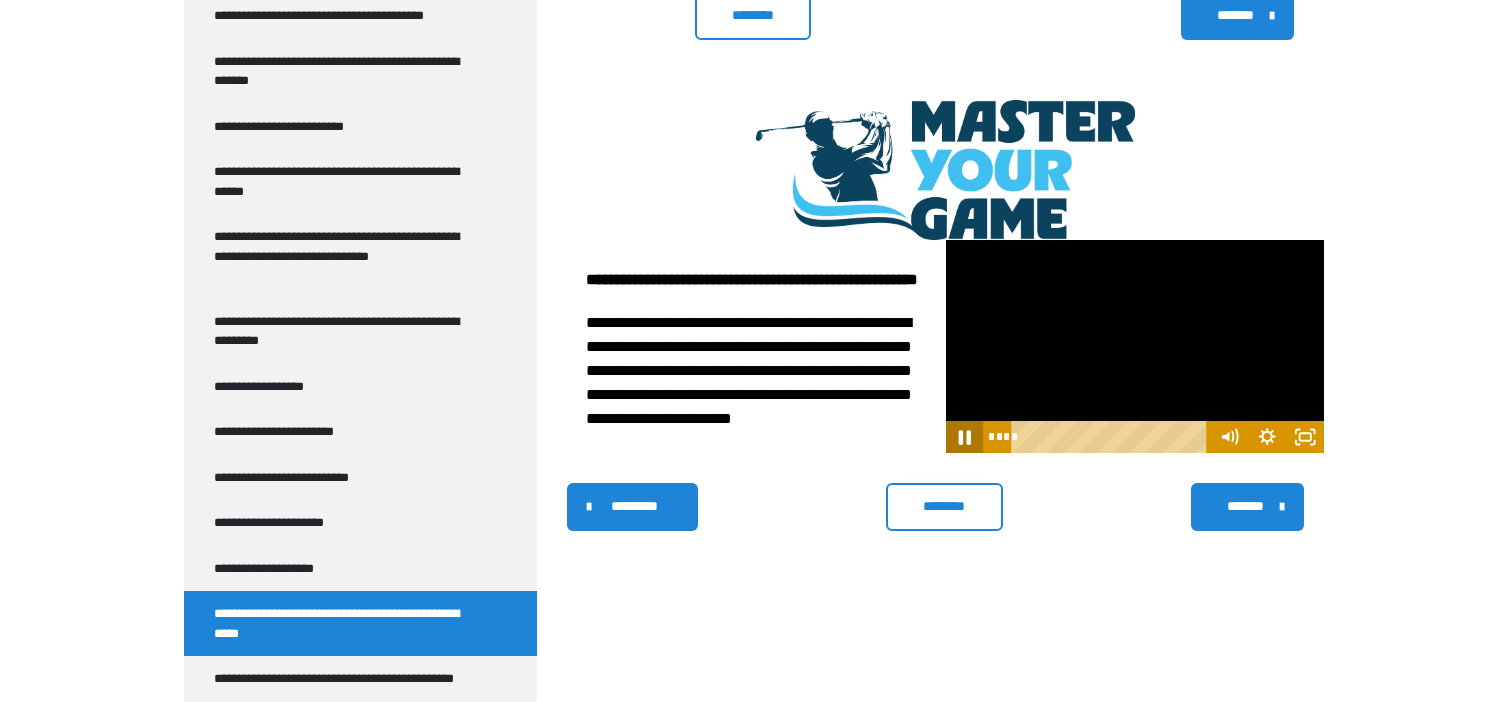 click 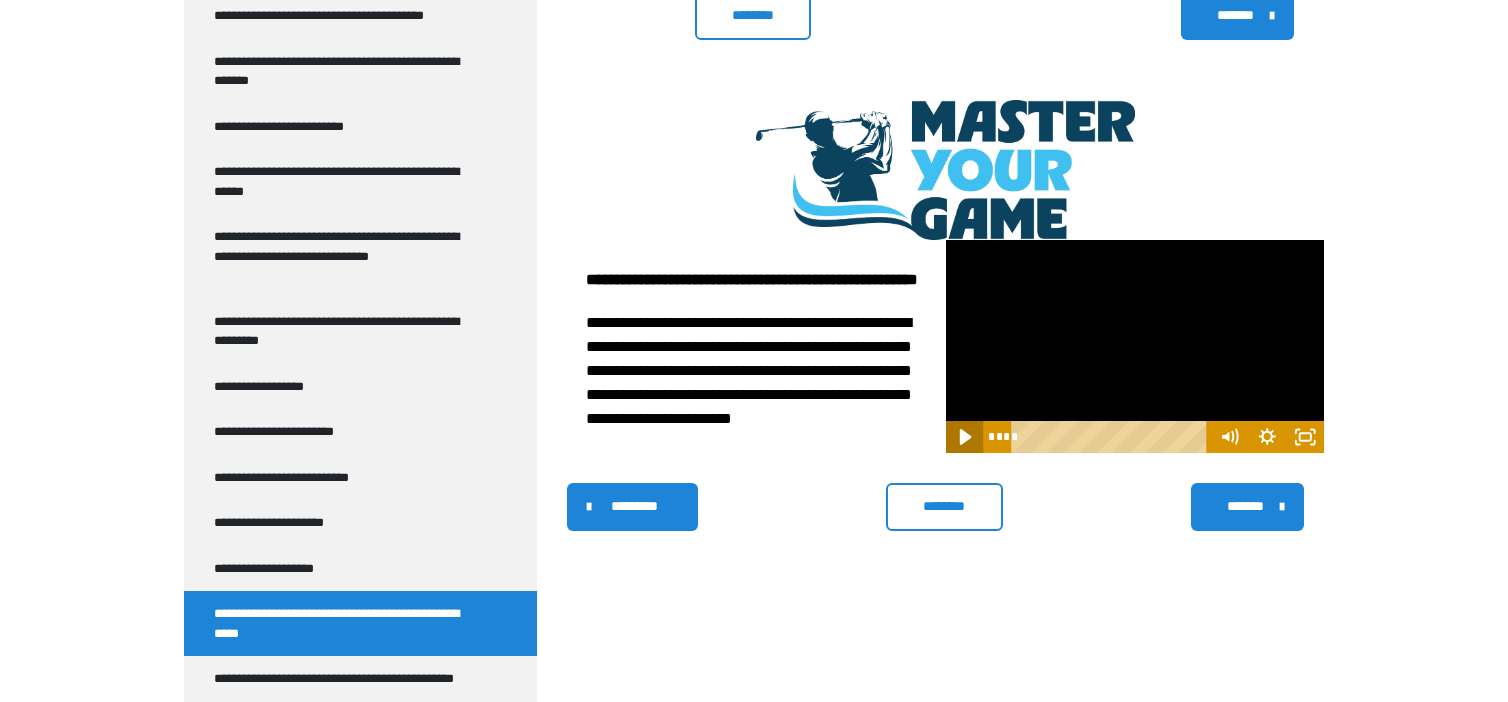 click 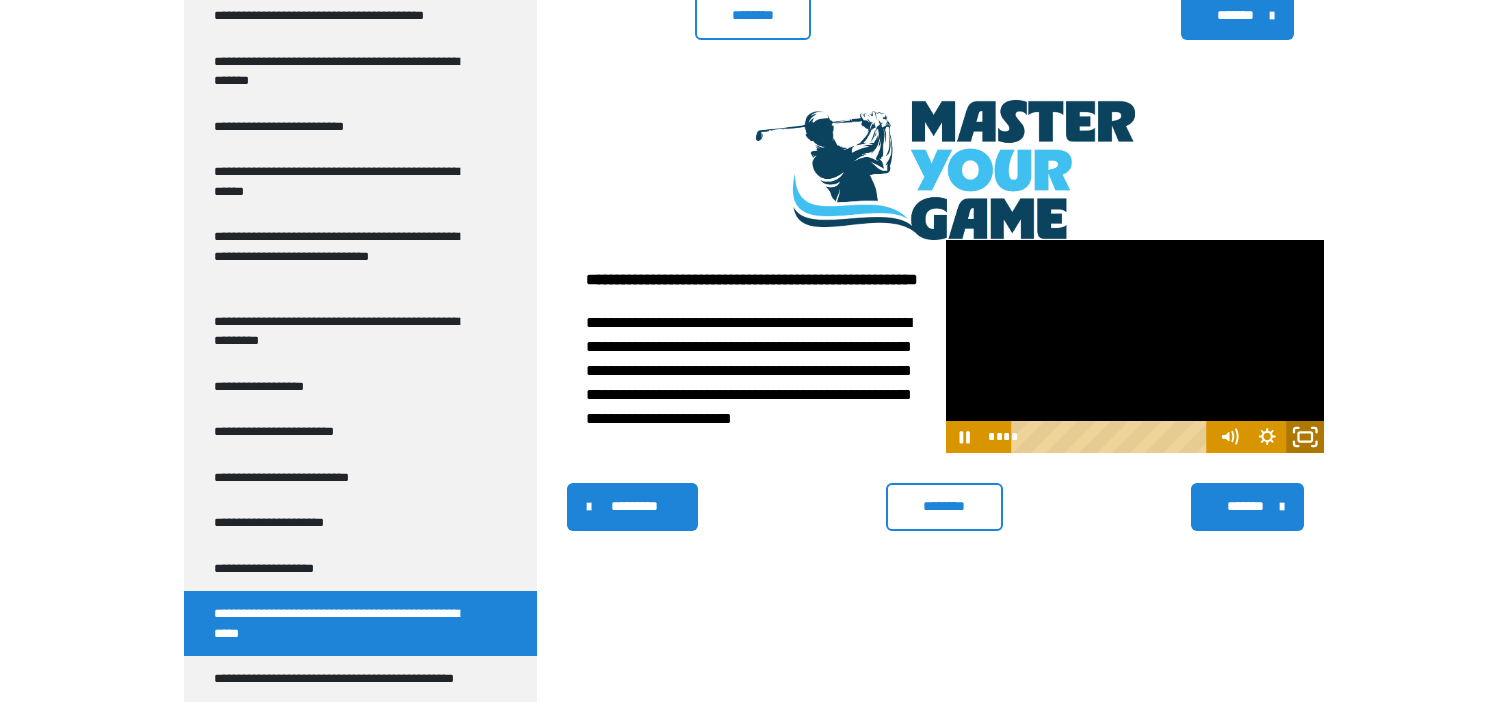 click 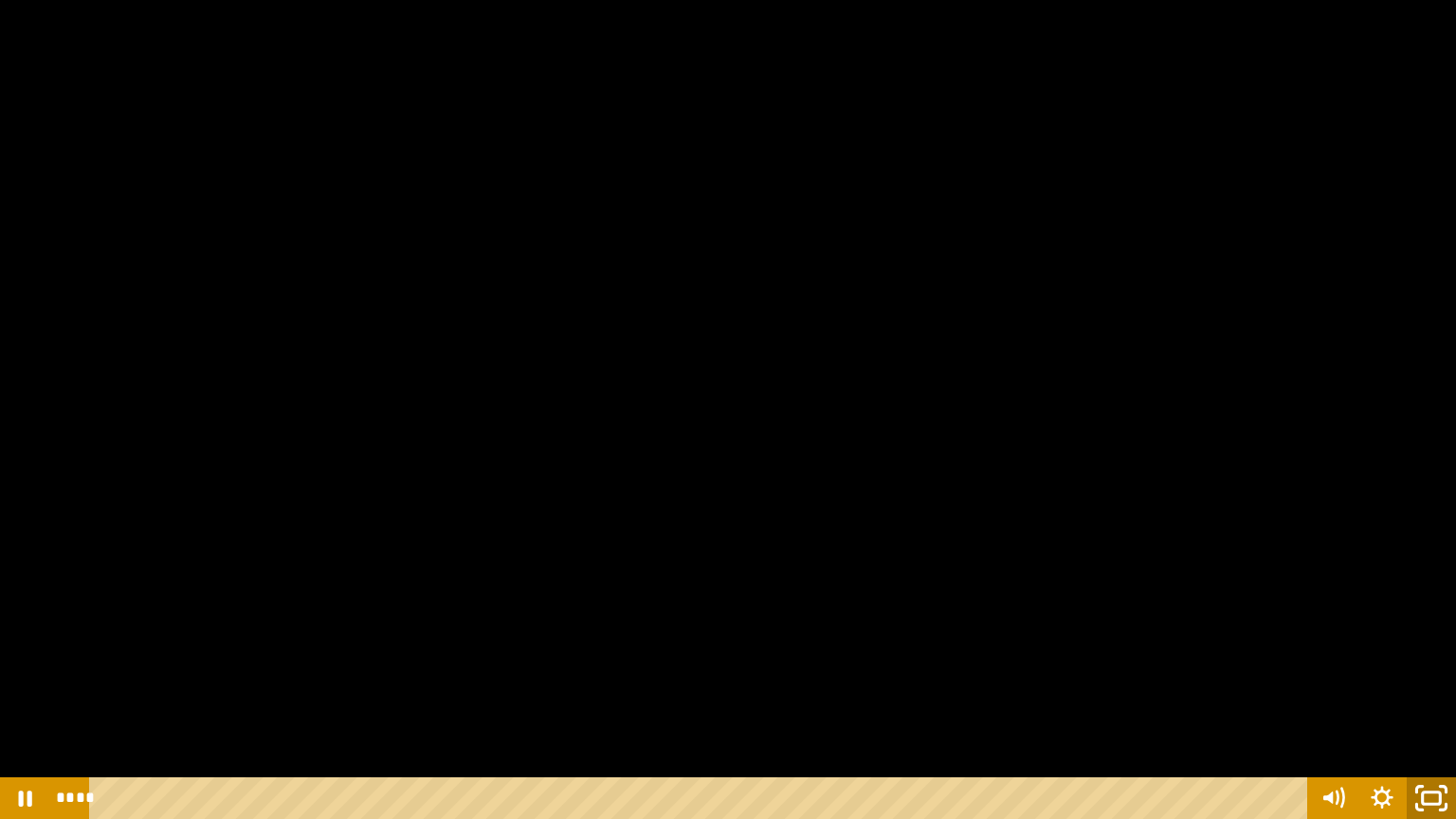 click 